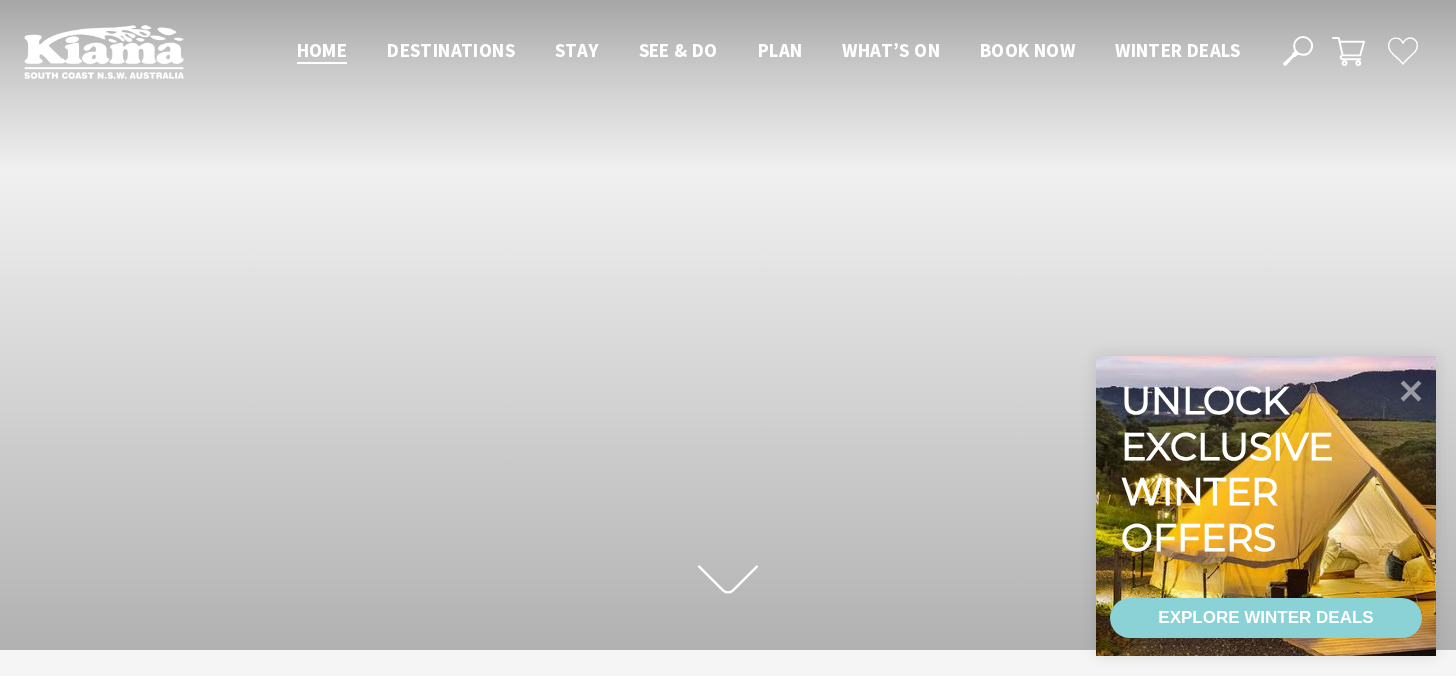 scroll, scrollTop: 0, scrollLeft: 0, axis: both 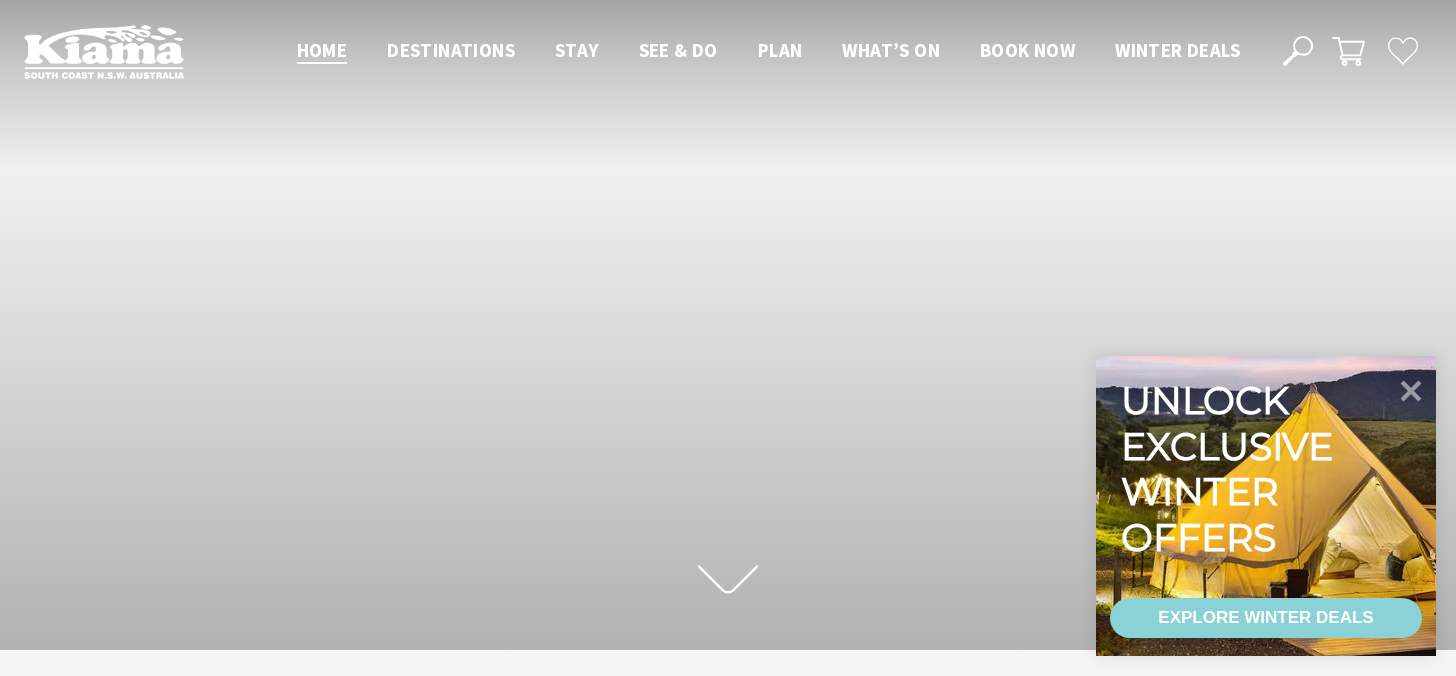 click on "EXPLORE WINTER DEALS" at bounding box center (1265, 618) 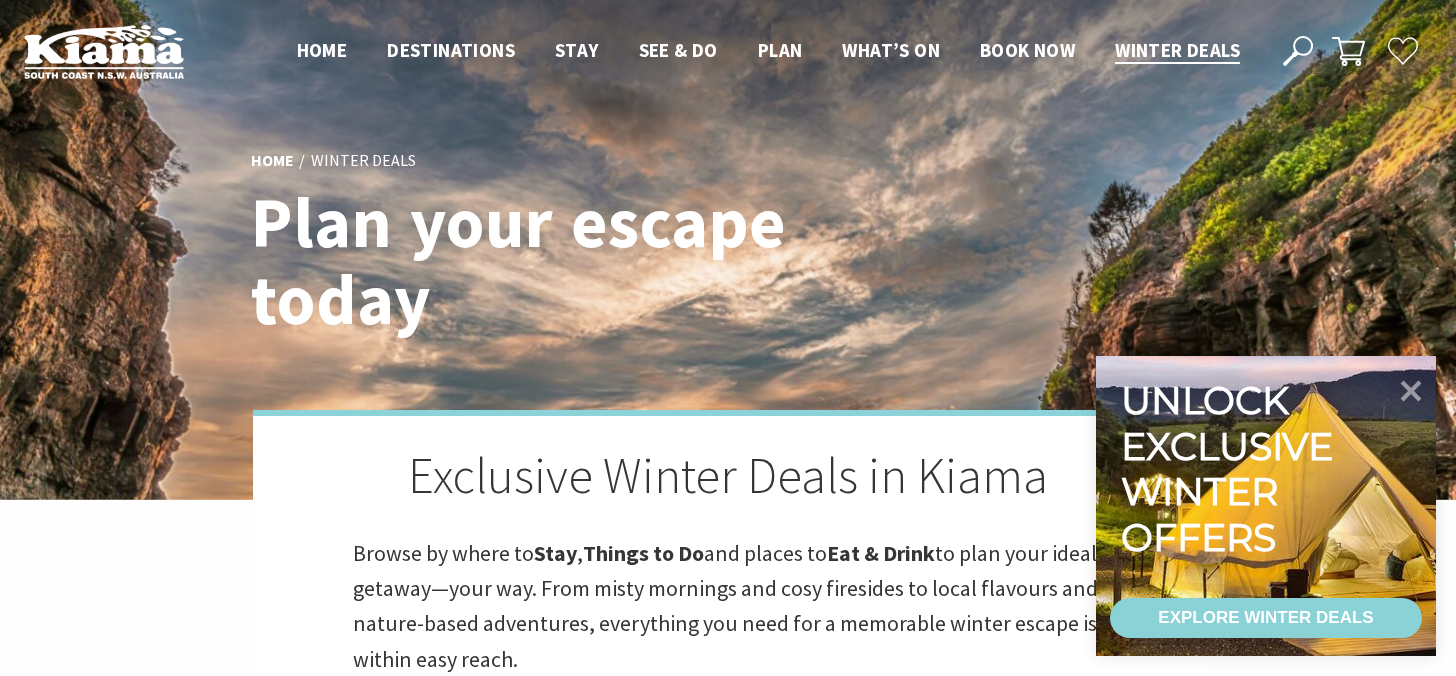 scroll, scrollTop: 0, scrollLeft: 0, axis: both 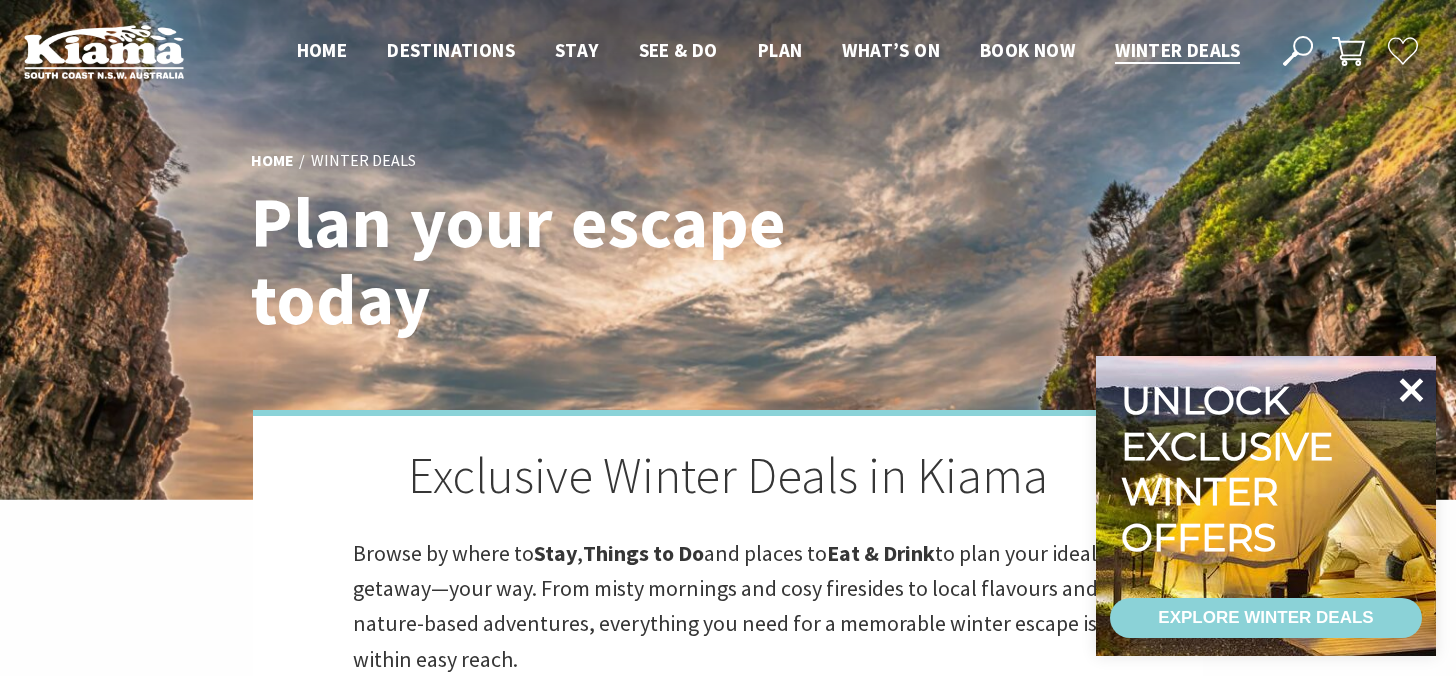 click 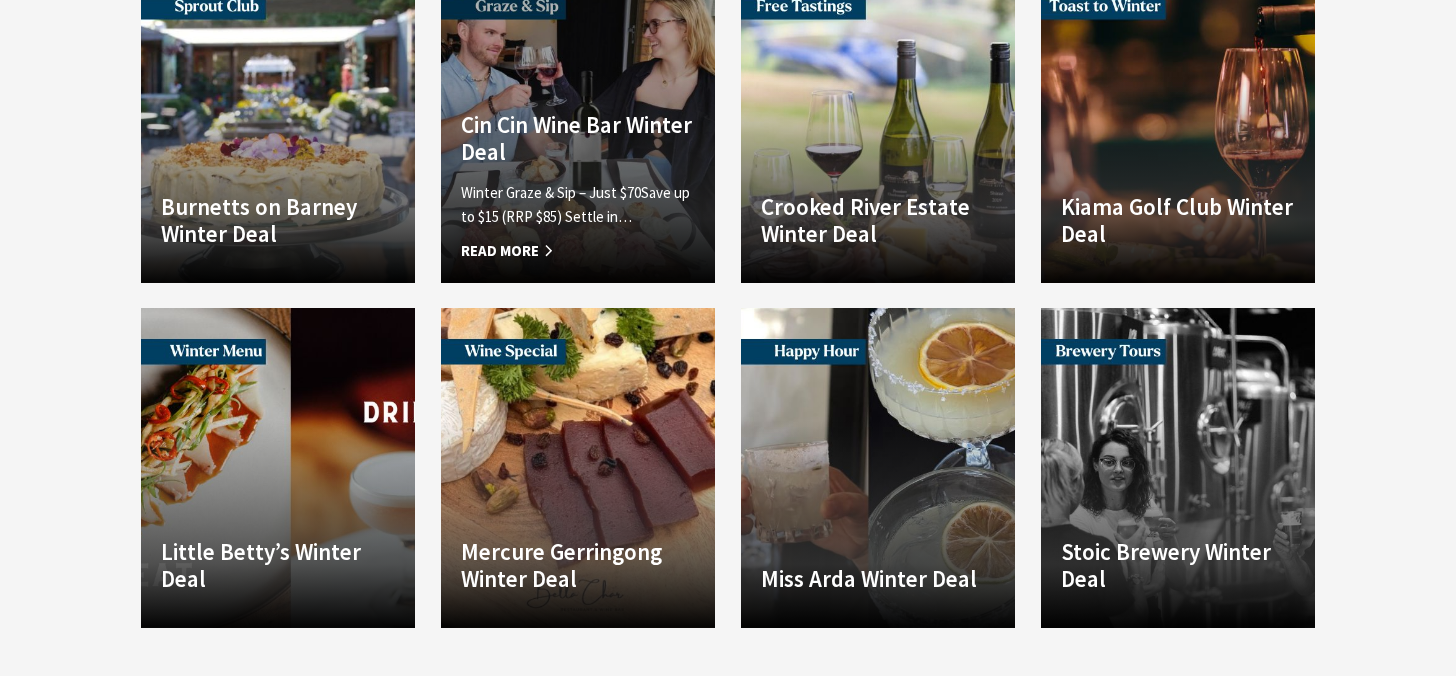 scroll, scrollTop: 2598, scrollLeft: 0, axis: vertical 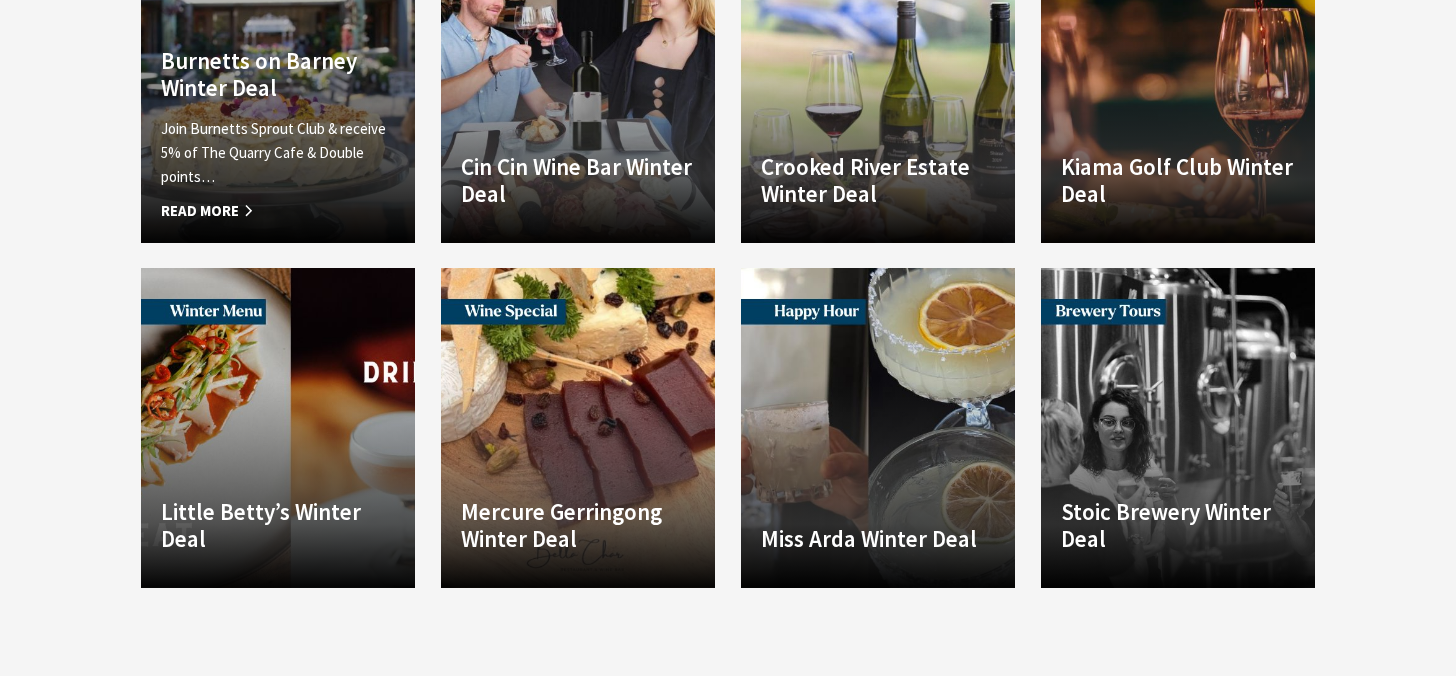 click on "Read More" at bounding box center [278, 211] 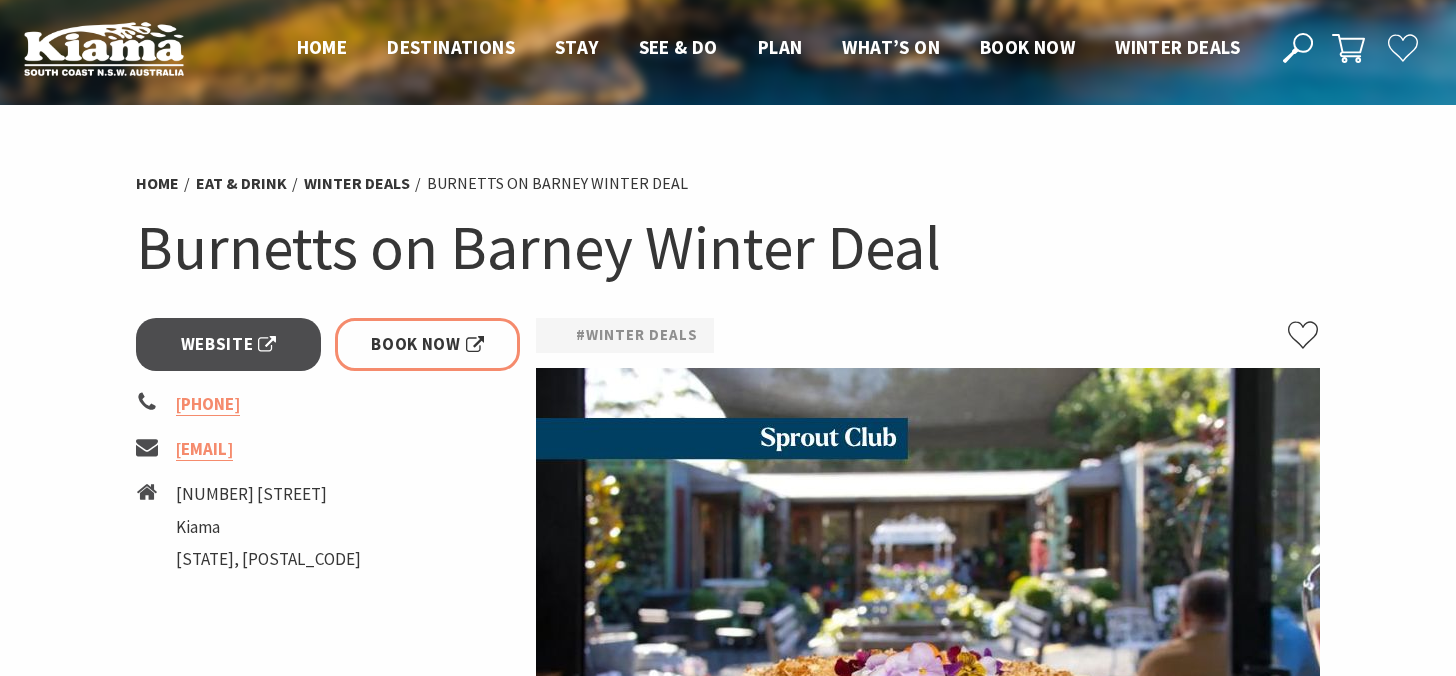 scroll, scrollTop: 0, scrollLeft: 0, axis: both 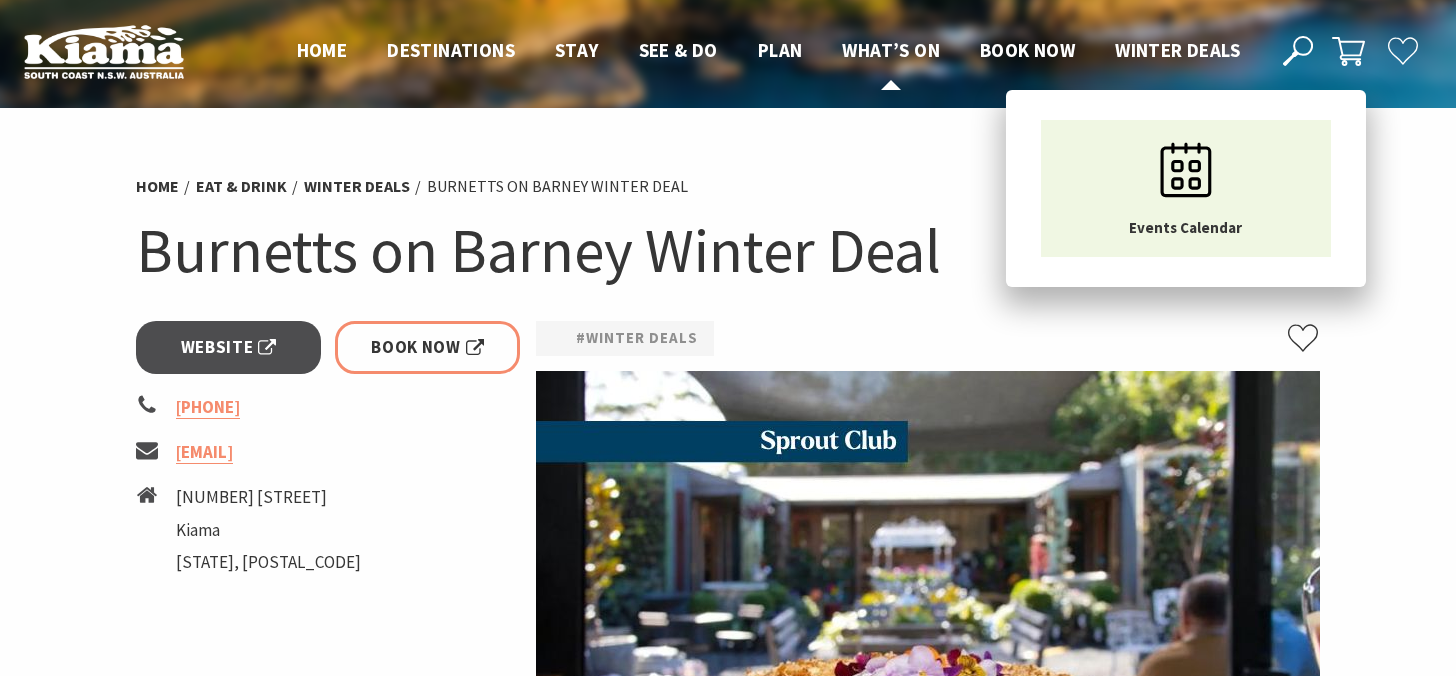 click on "What’s On" at bounding box center (891, 50) 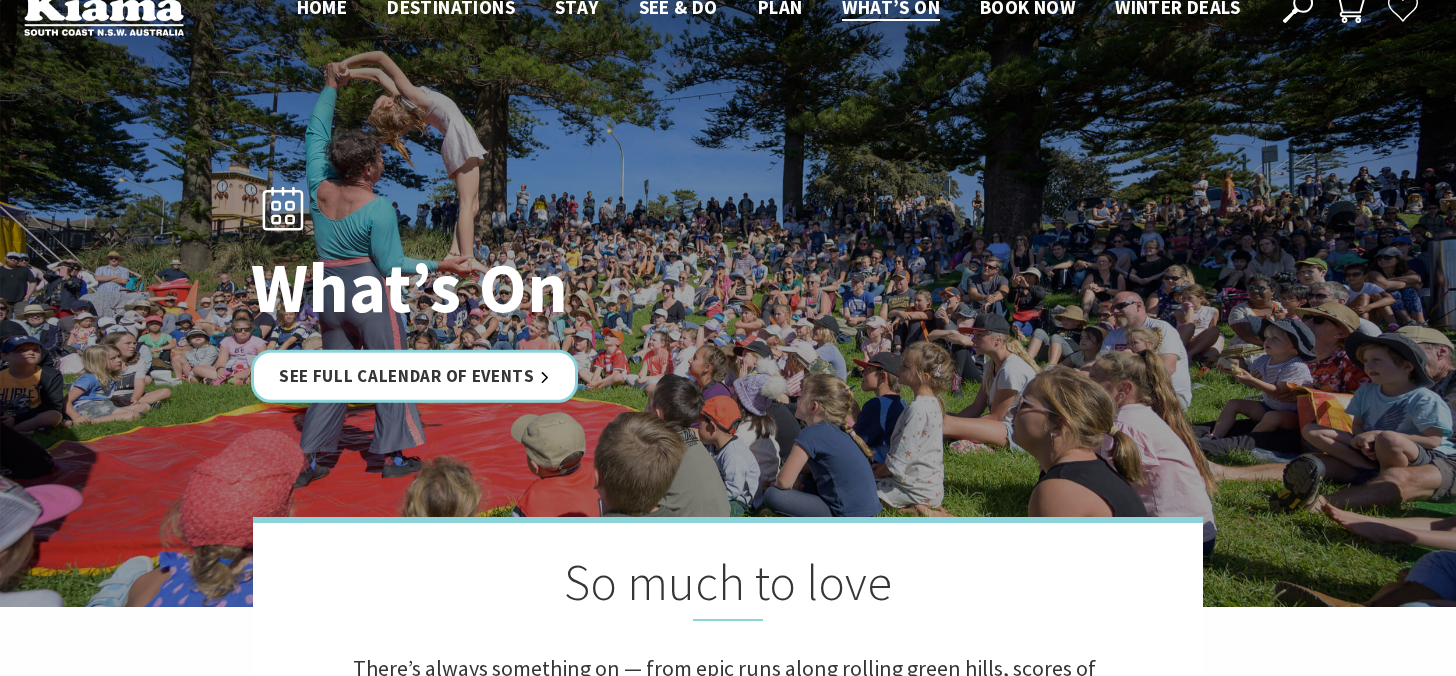 scroll, scrollTop: 0, scrollLeft: 0, axis: both 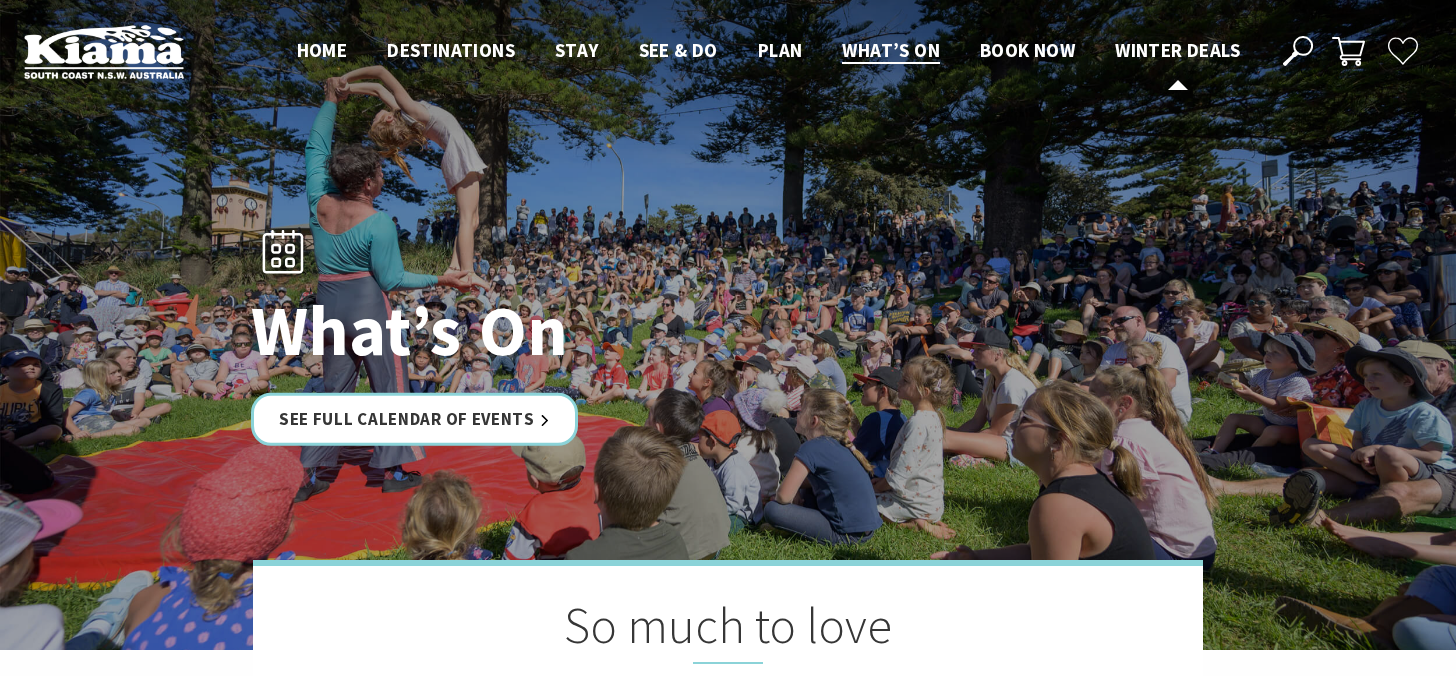 click on "Winter Deals" at bounding box center (1177, 50) 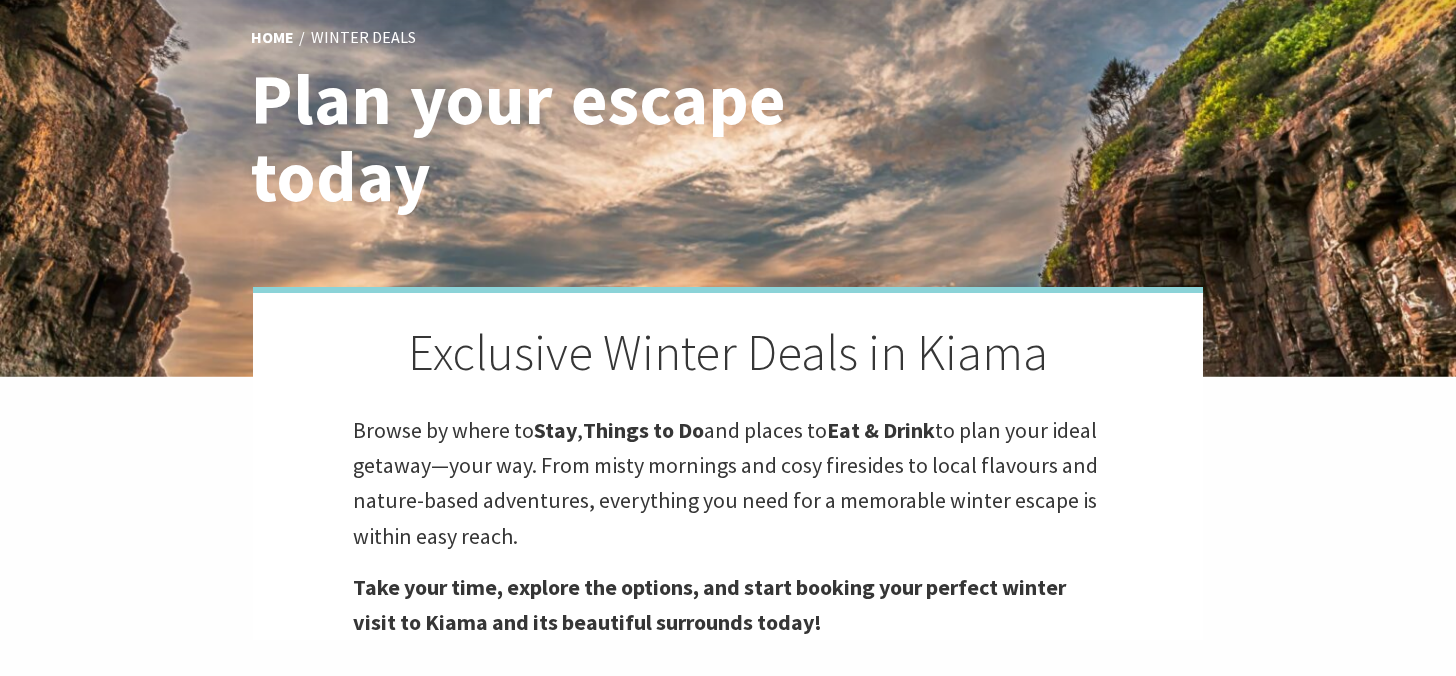 scroll, scrollTop: 0, scrollLeft: 0, axis: both 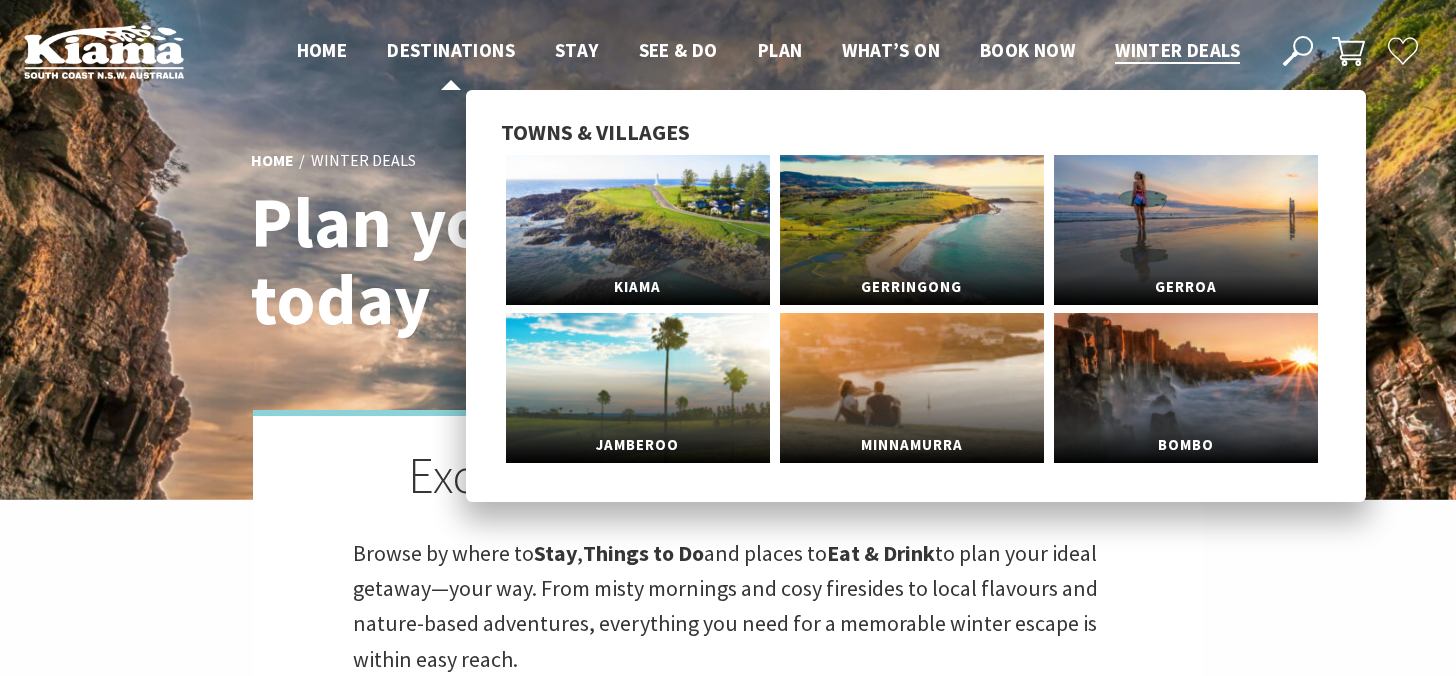 click on "Destinations" at bounding box center [451, 50] 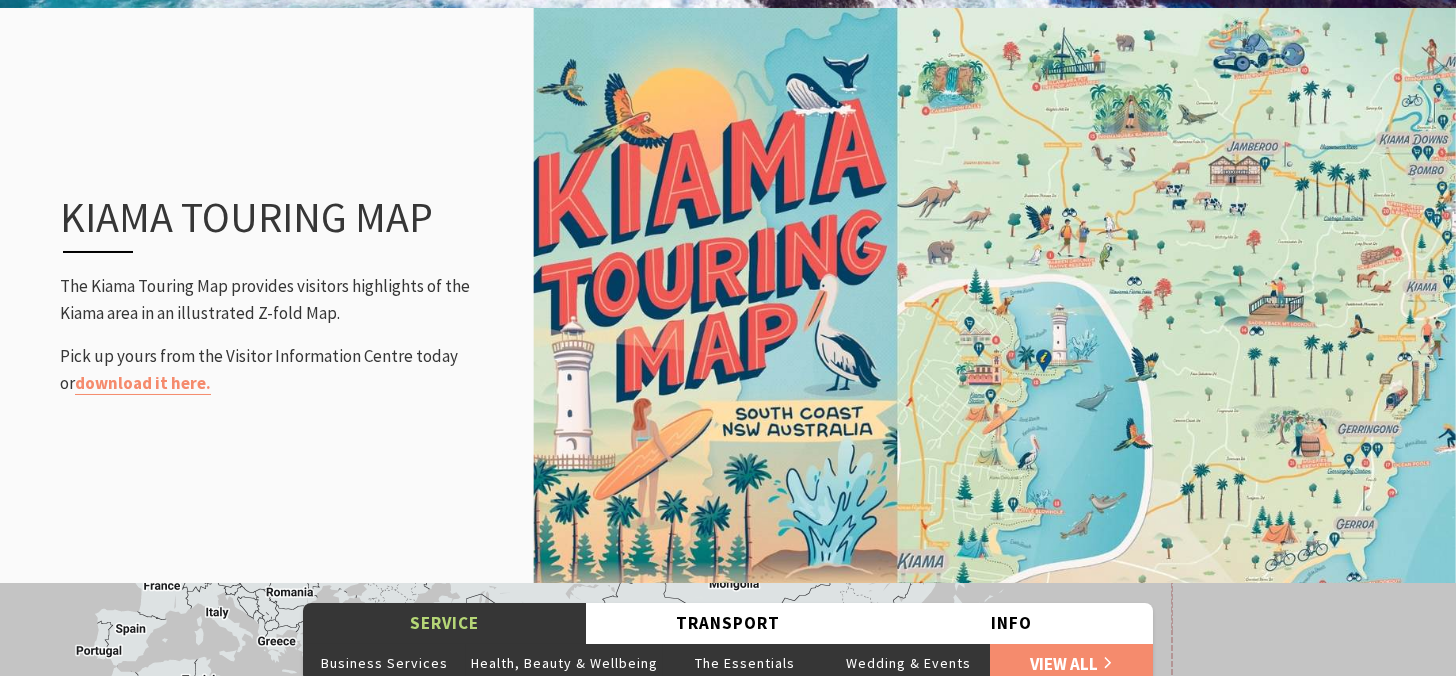 scroll, scrollTop: 2238, scrollLeft: 0, axis: vertical 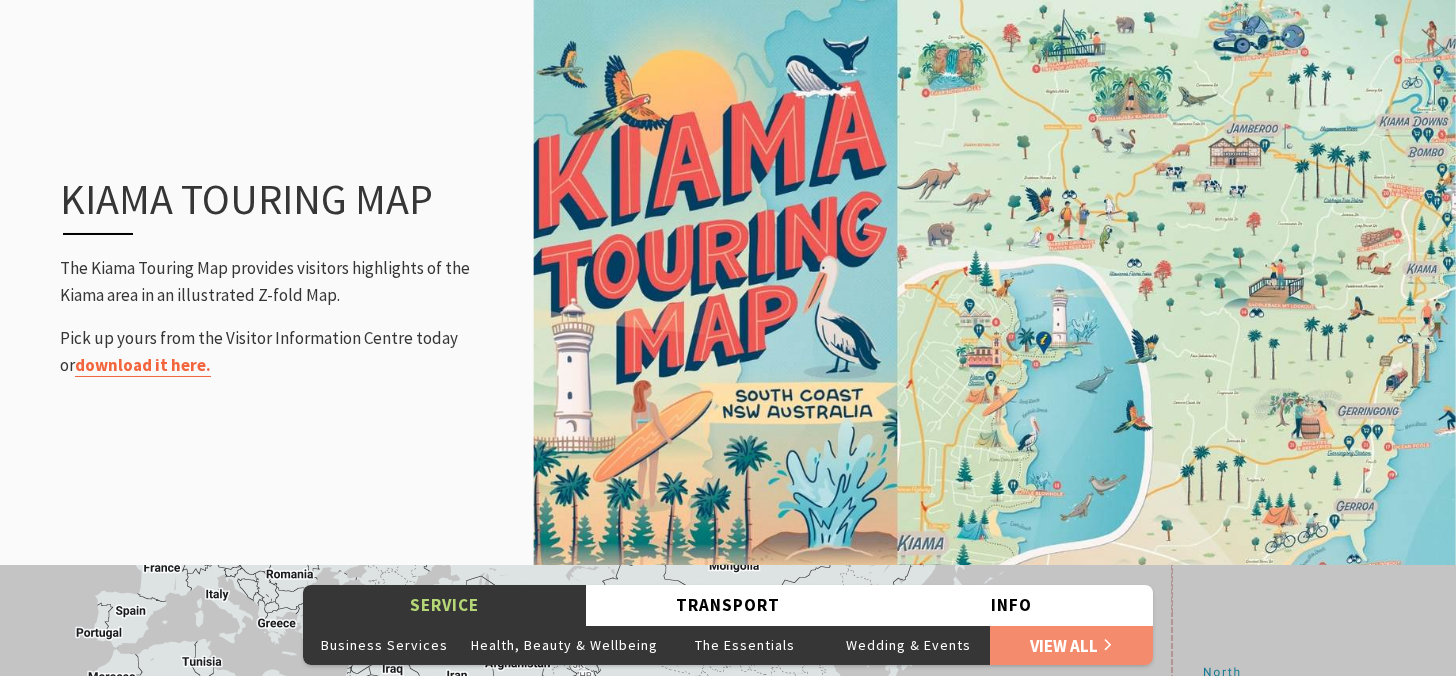 click on "download it here." at bounding box center [143, 365] 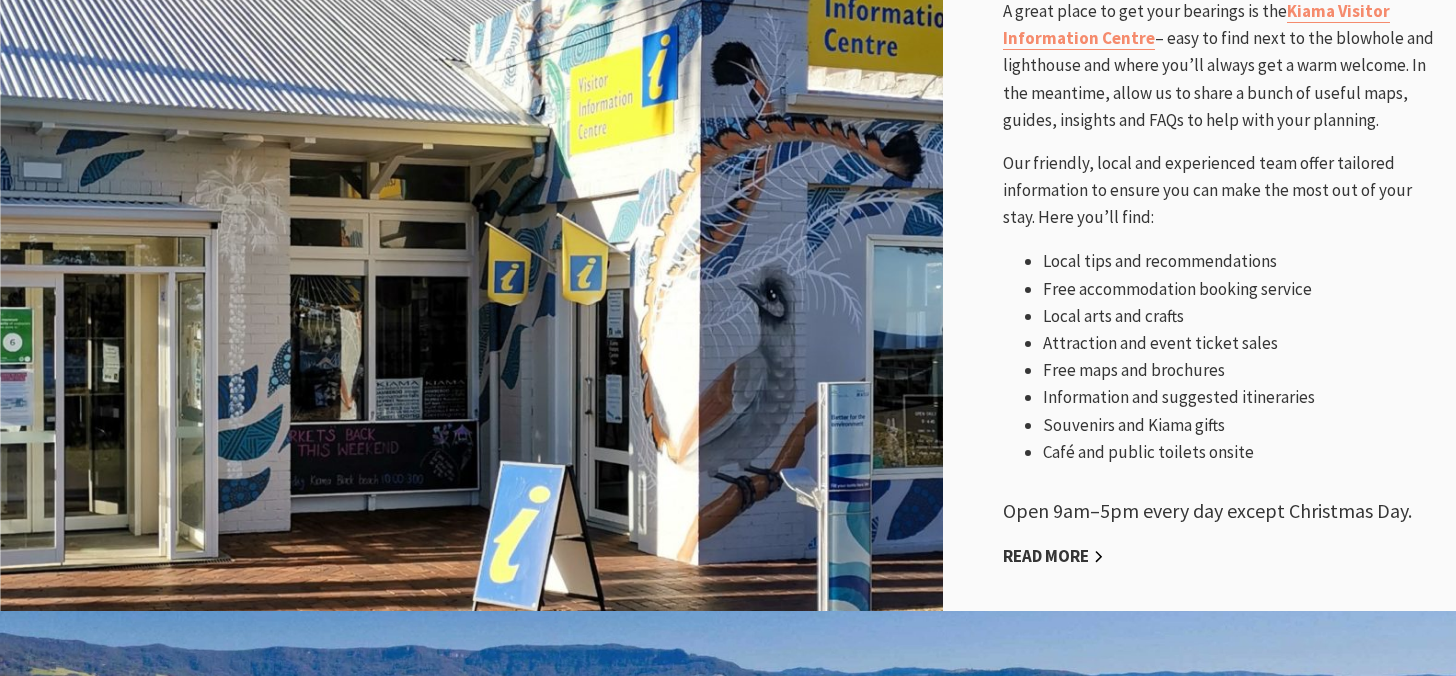 scroll, scrollTop: 999, scrollLeft: 0, axis: vertical 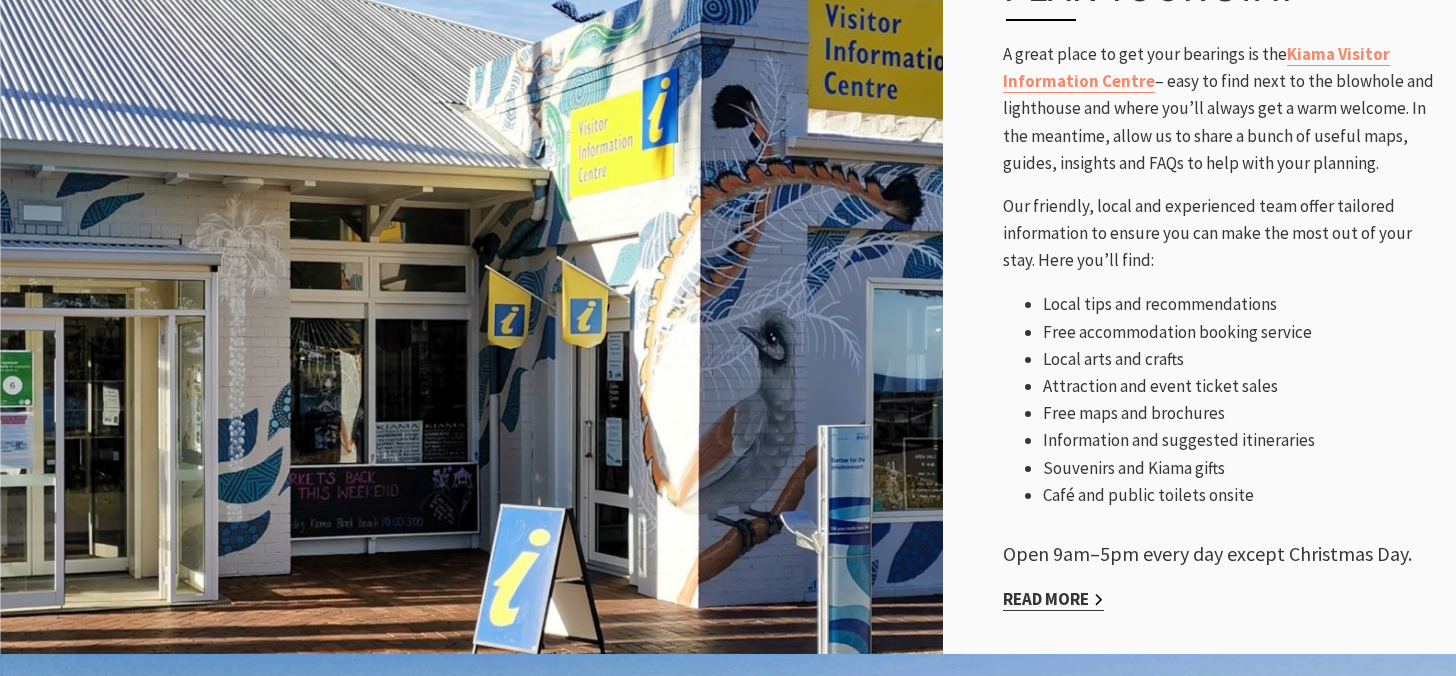 click on "Read More" at bounding box center (1053, 599) 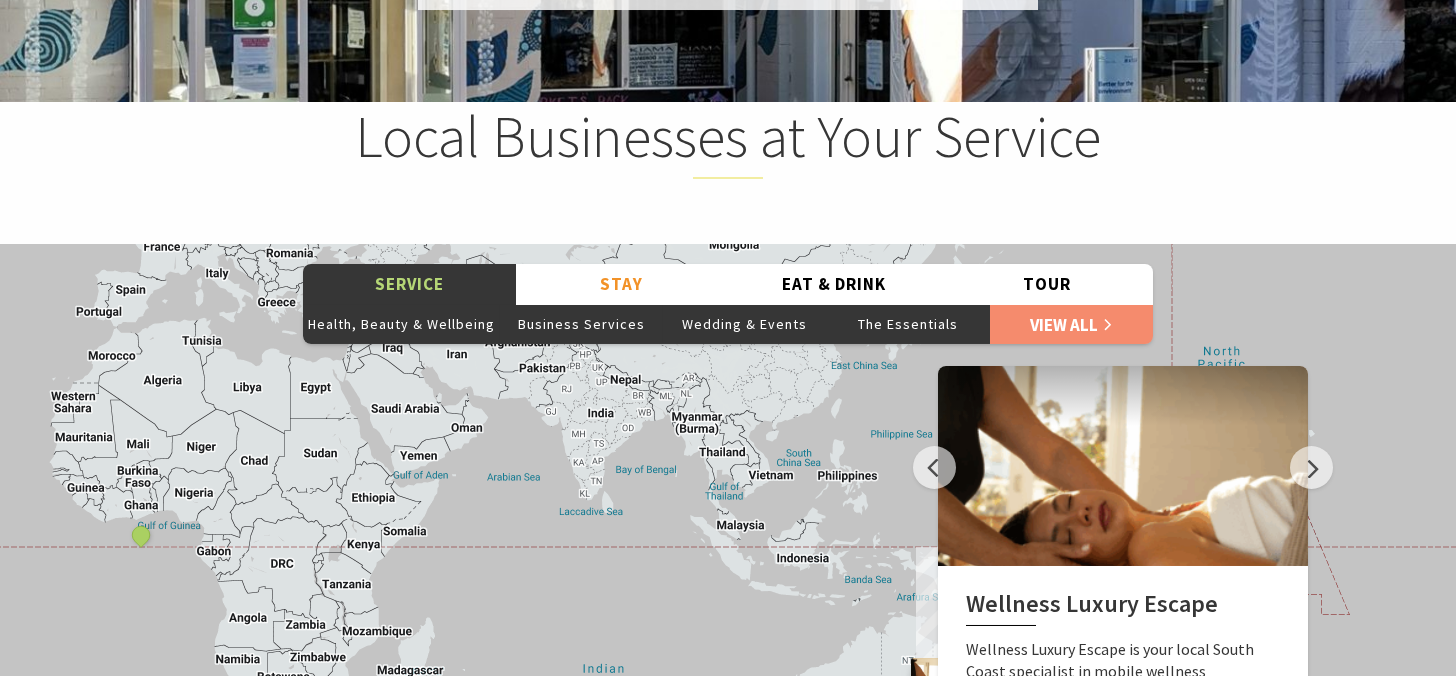 scroll, scrollTop: 2278, scrollLeft: 0, axis: vertical 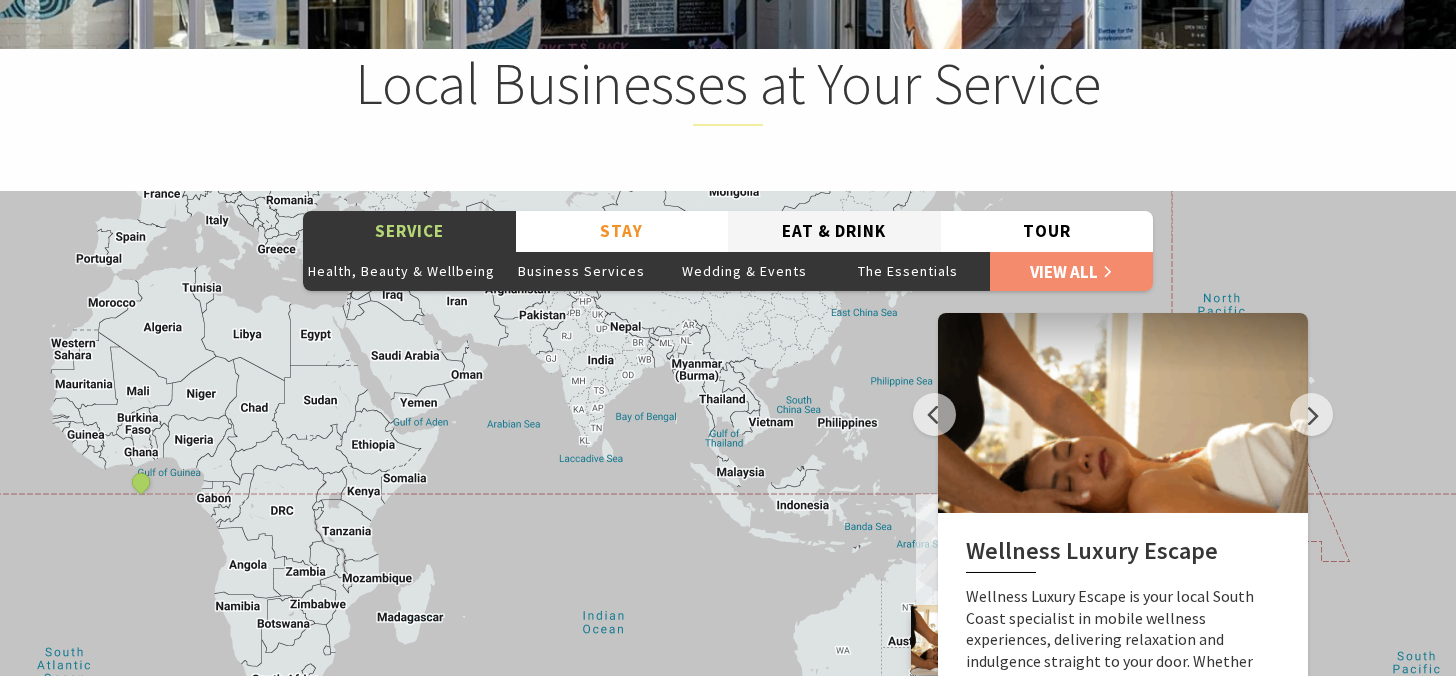 click on "Eat & Drink" at bounding box center (834, 231) 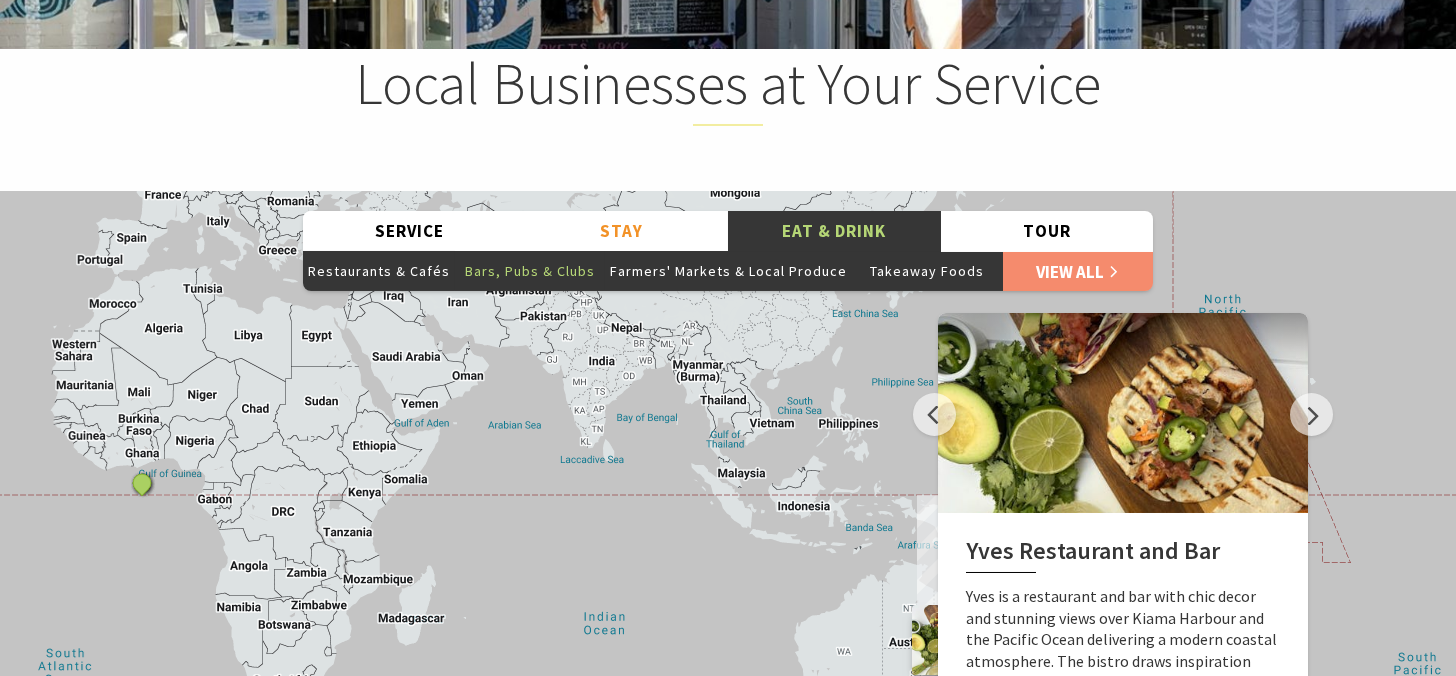 click on "Bars, Pubs & Clubs" at bounding box center (530, 271) 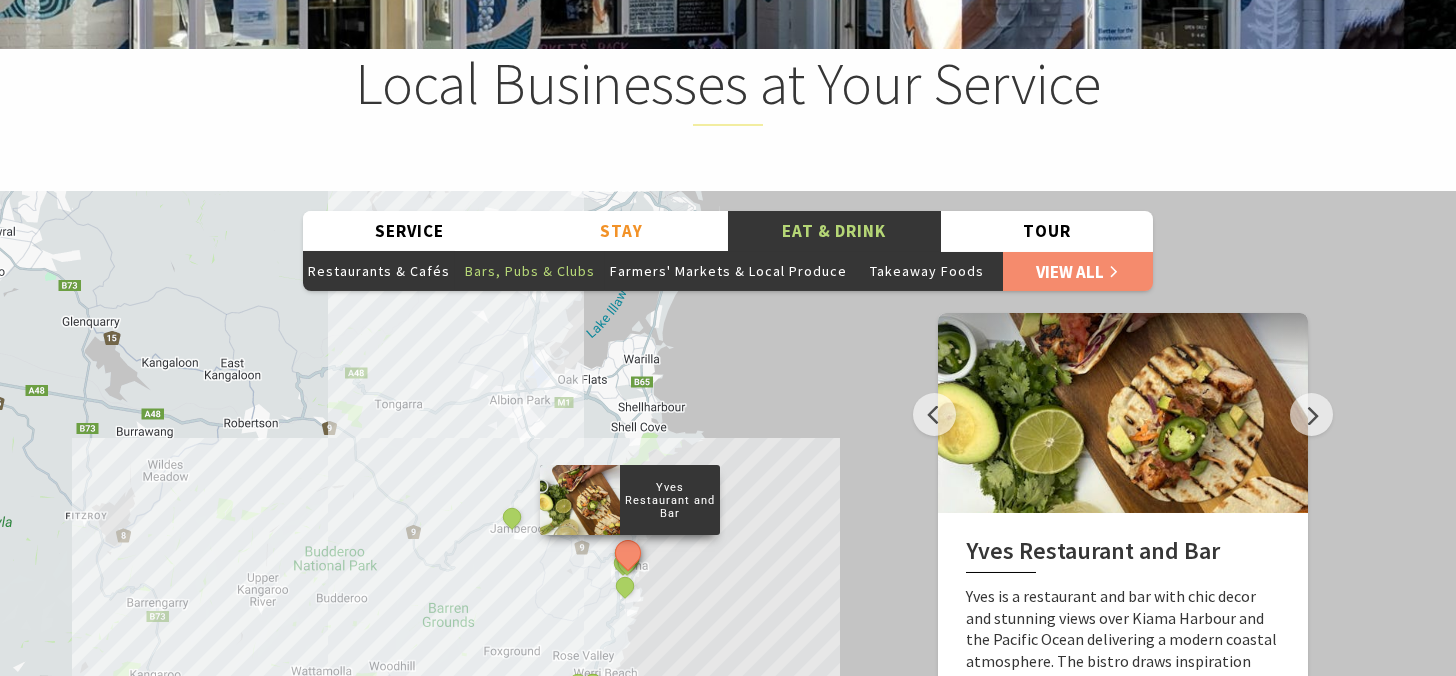 type 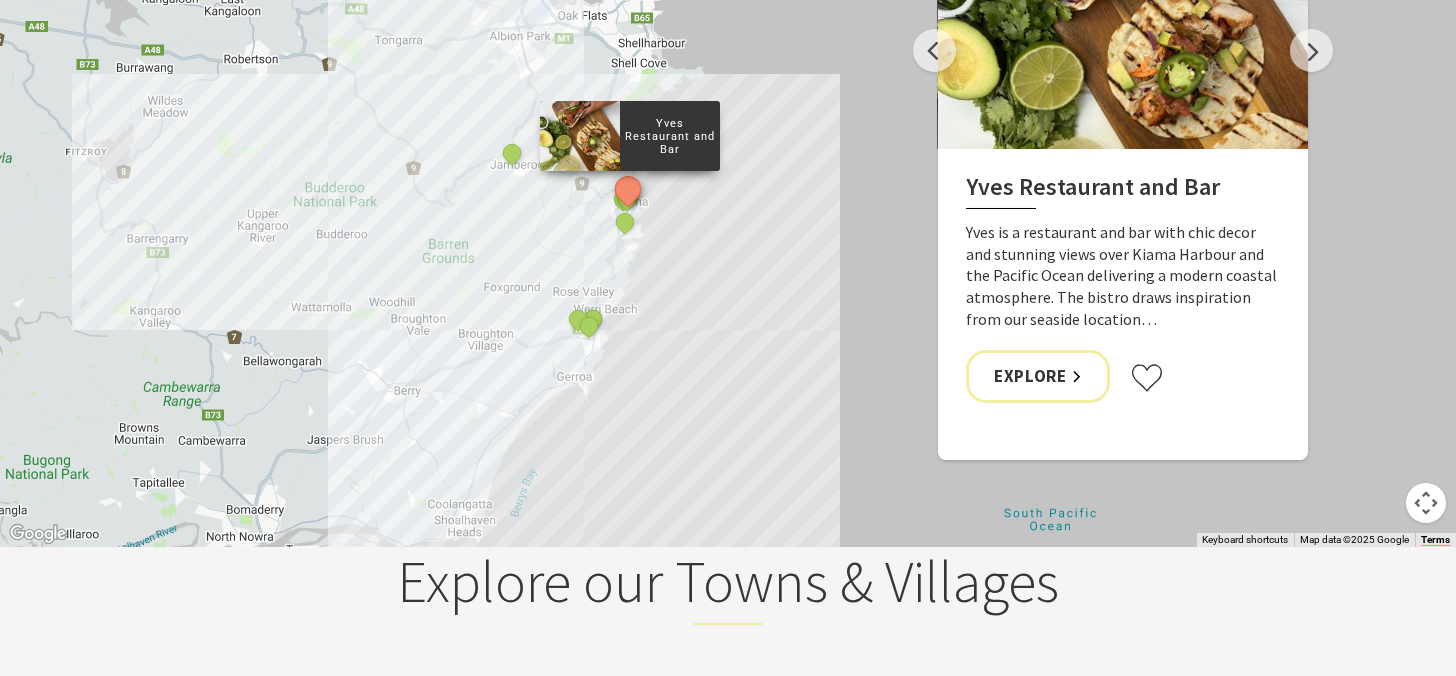 scroll, scrollTop: 2598, scrollLeft: 0, axis: vertical 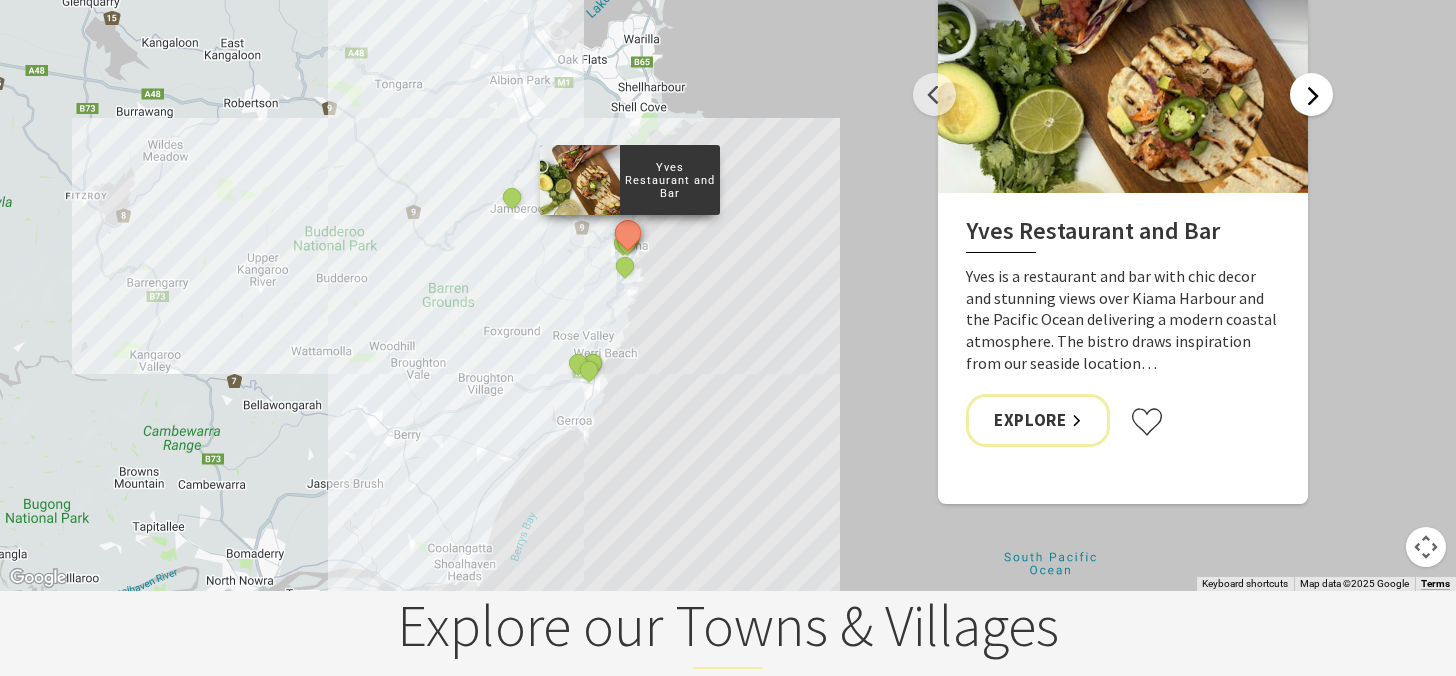 click on "Next" at bounding box center (1311, 94) 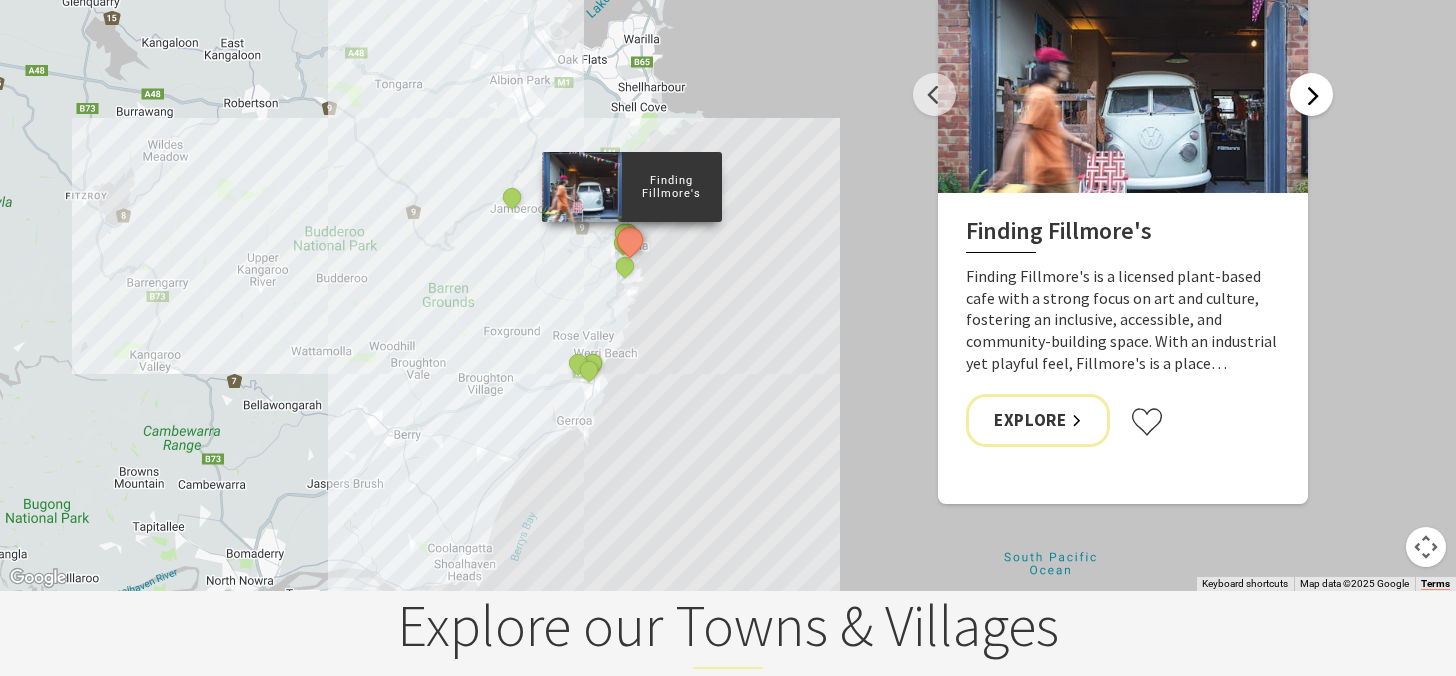 click on "Next" at bounding box center (1311, 94) 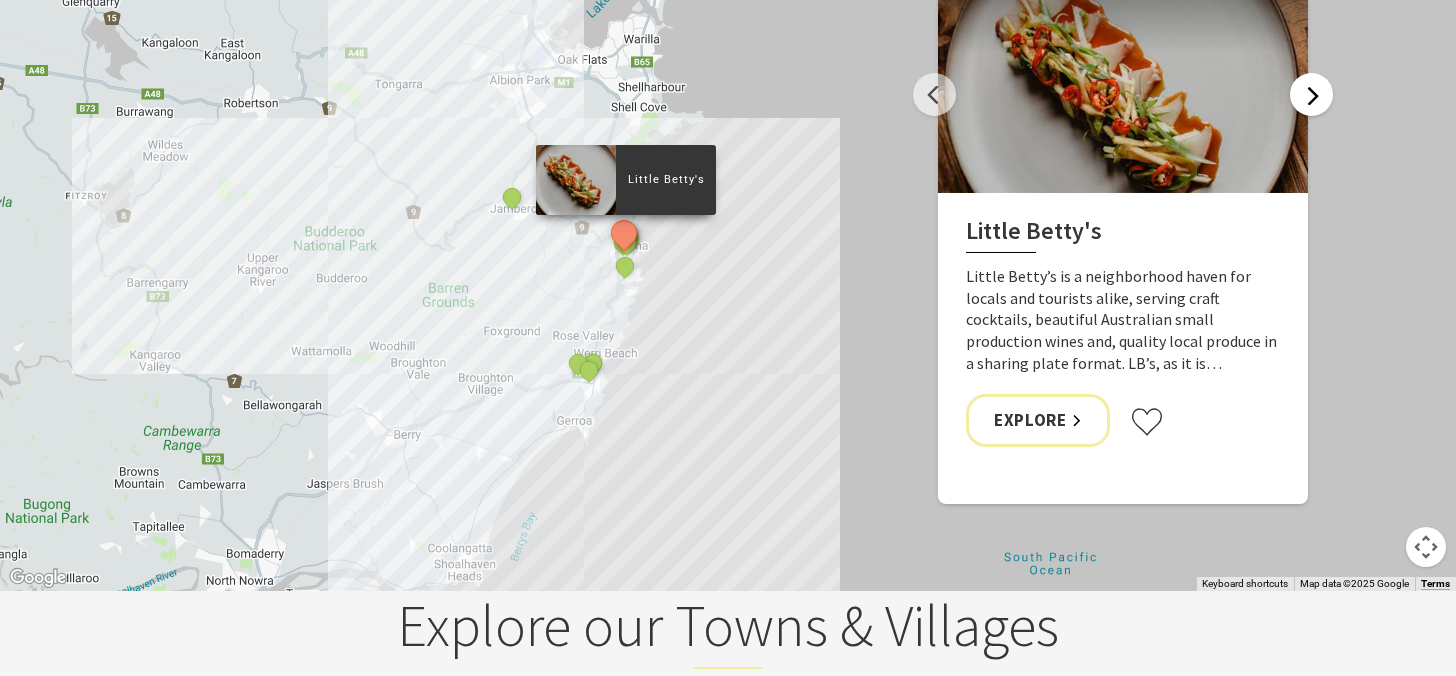 click on "Next" at bounding box center (1311, 94) 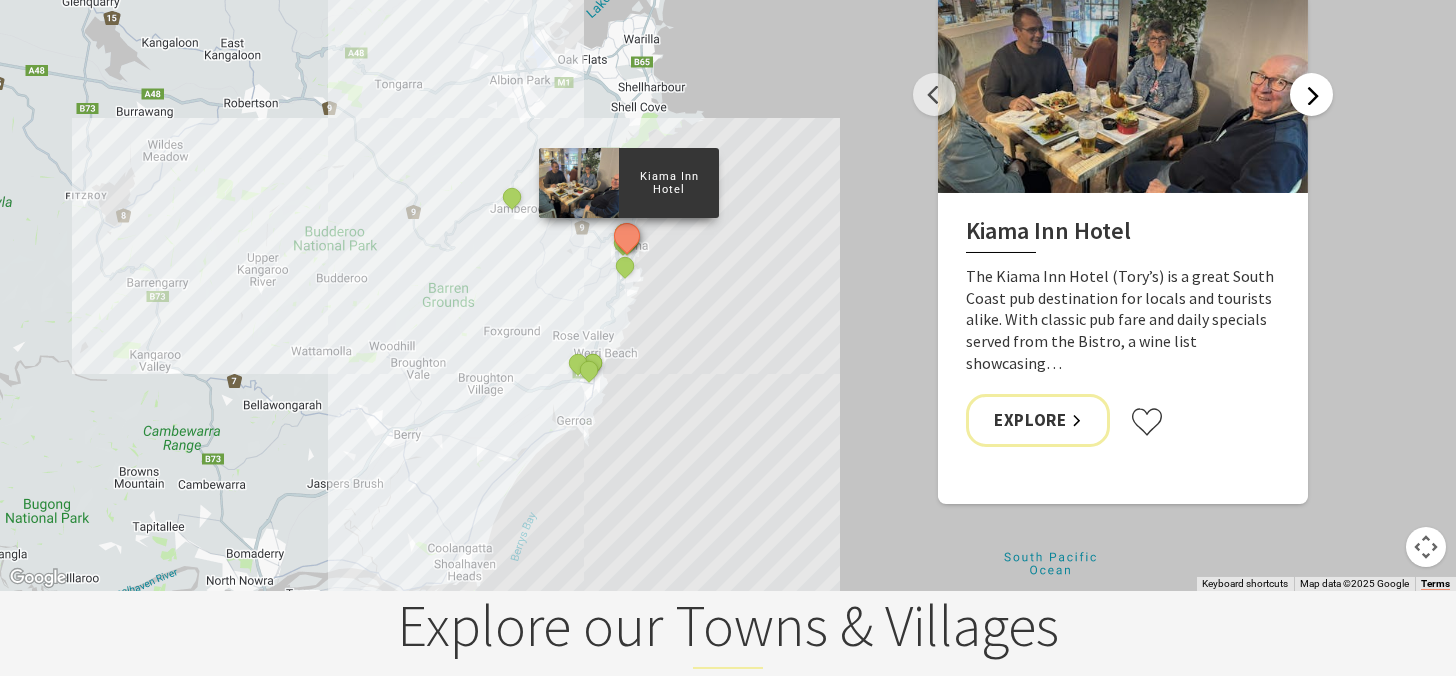click on "Next" at bounding box center (1311, 94) 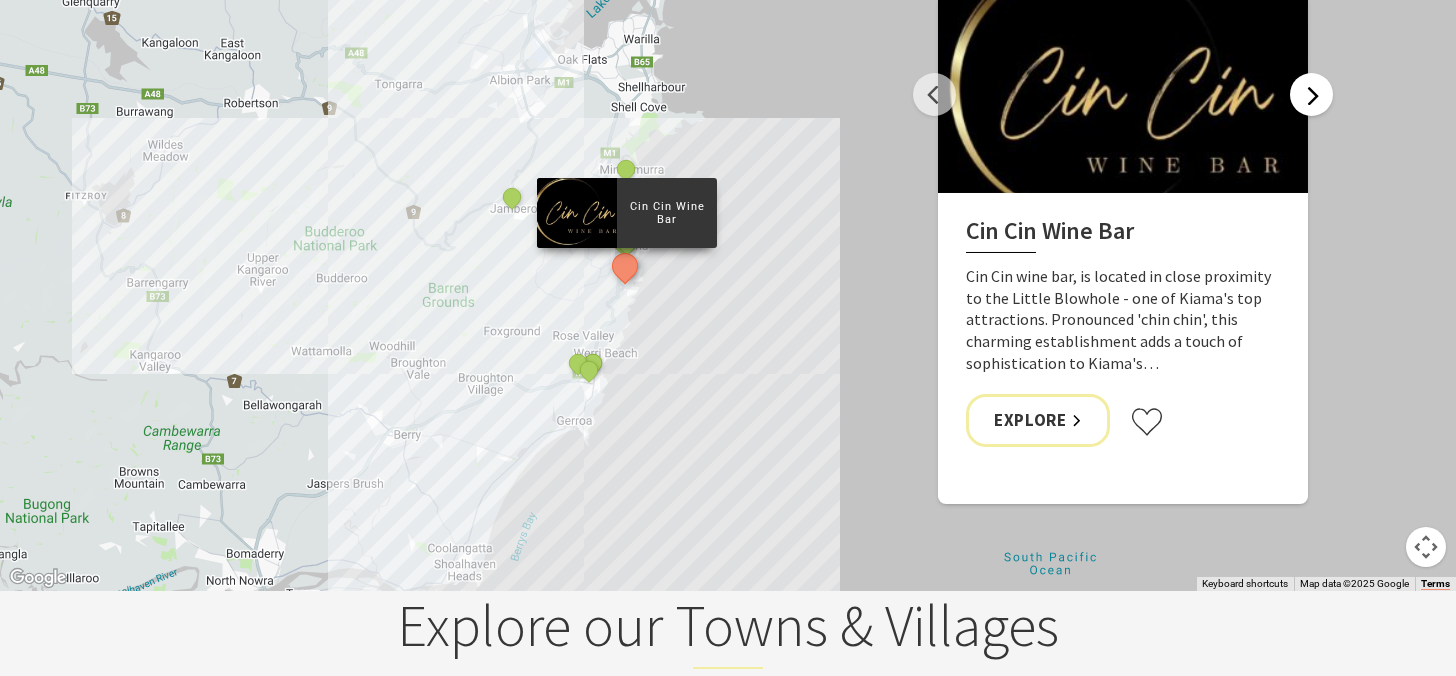 click on "Next" at bounding box center (1311, 94) 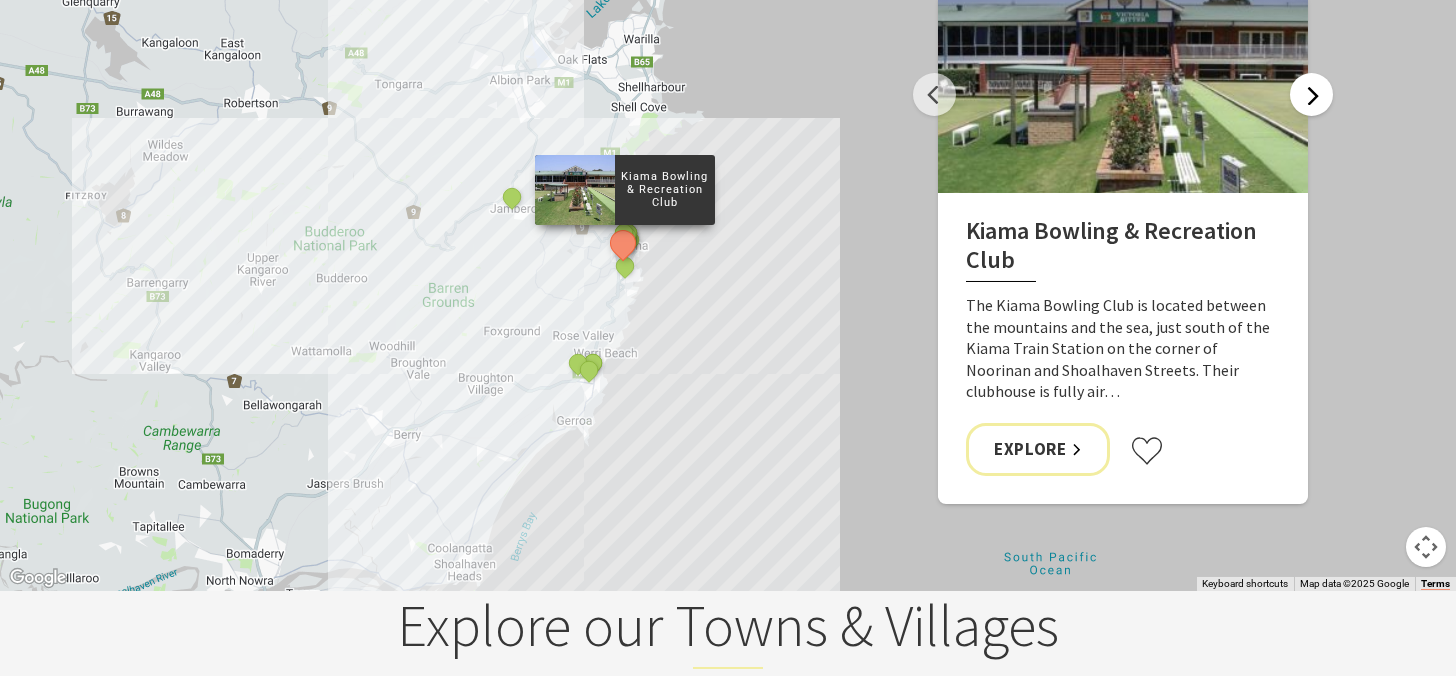click on "Next" at bounding box center [1311, 94] 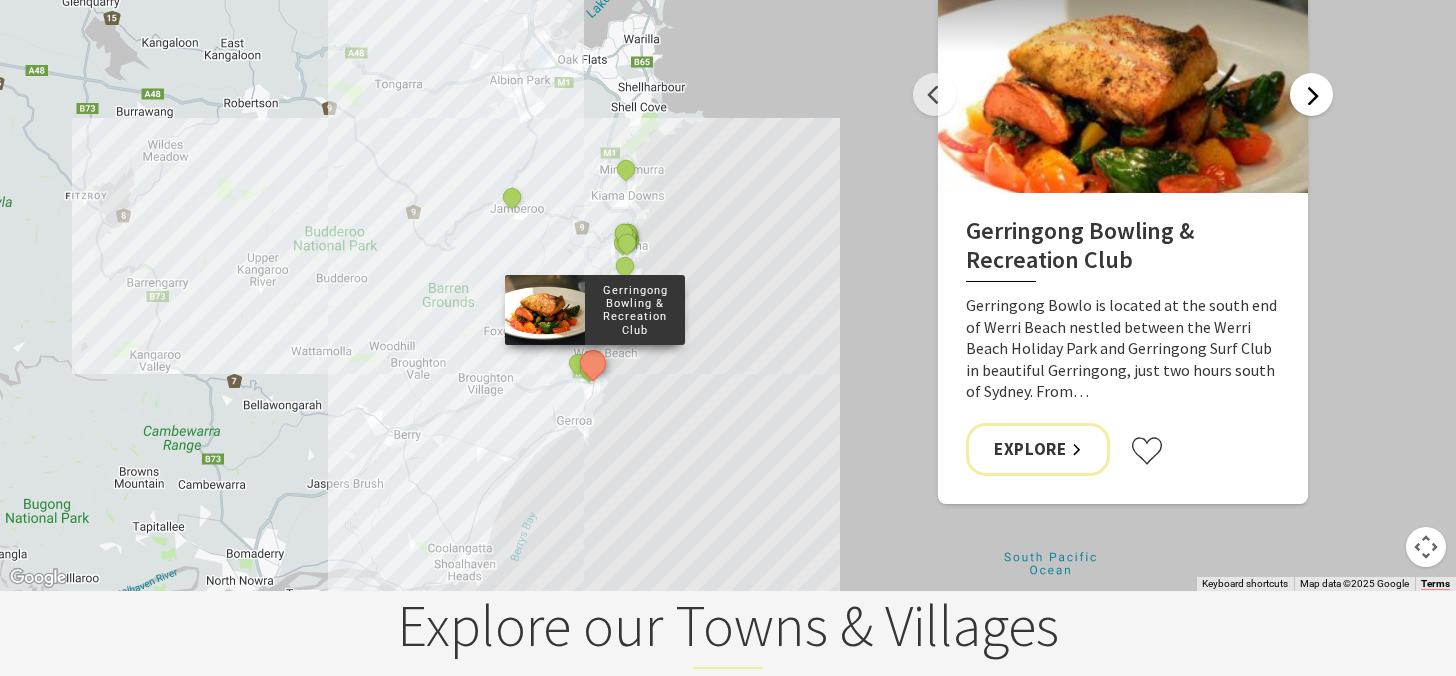 click on "Next" at bounding box center [1311, 94] 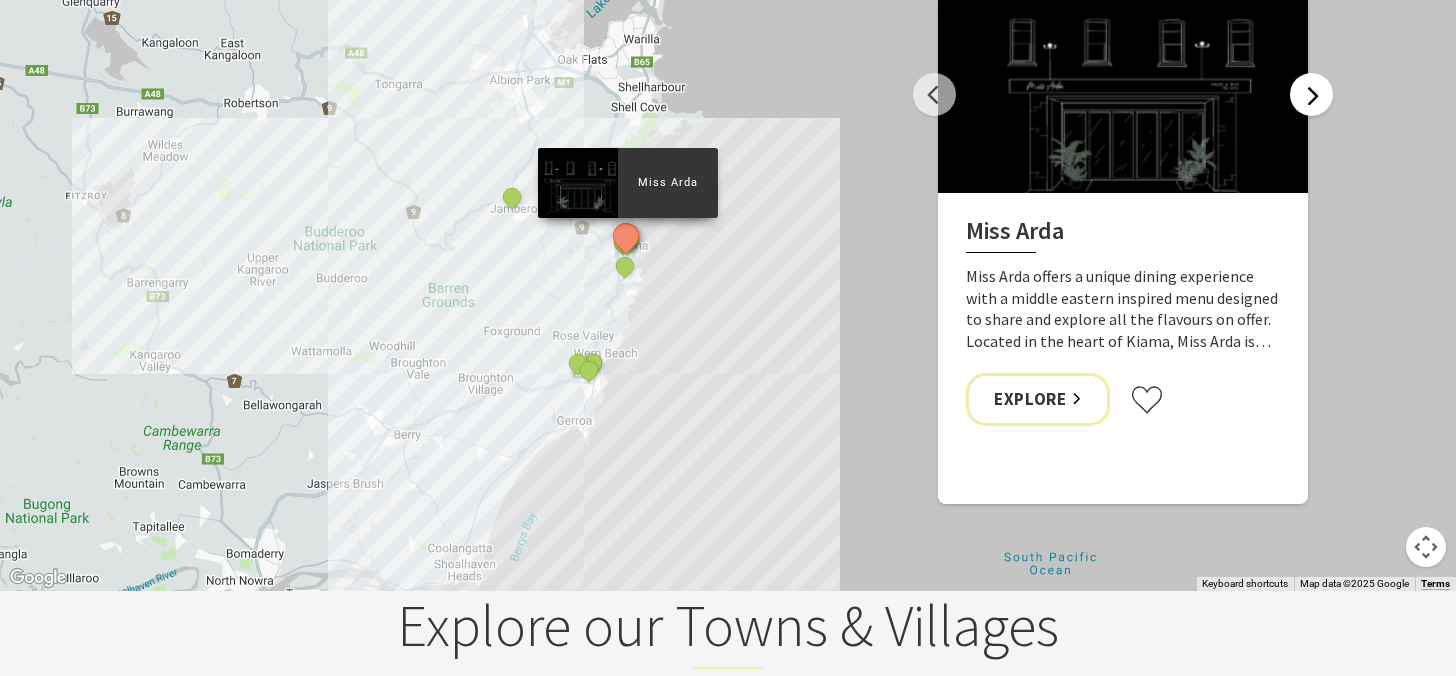 click on "Next" at bounding box center (1311, 94) 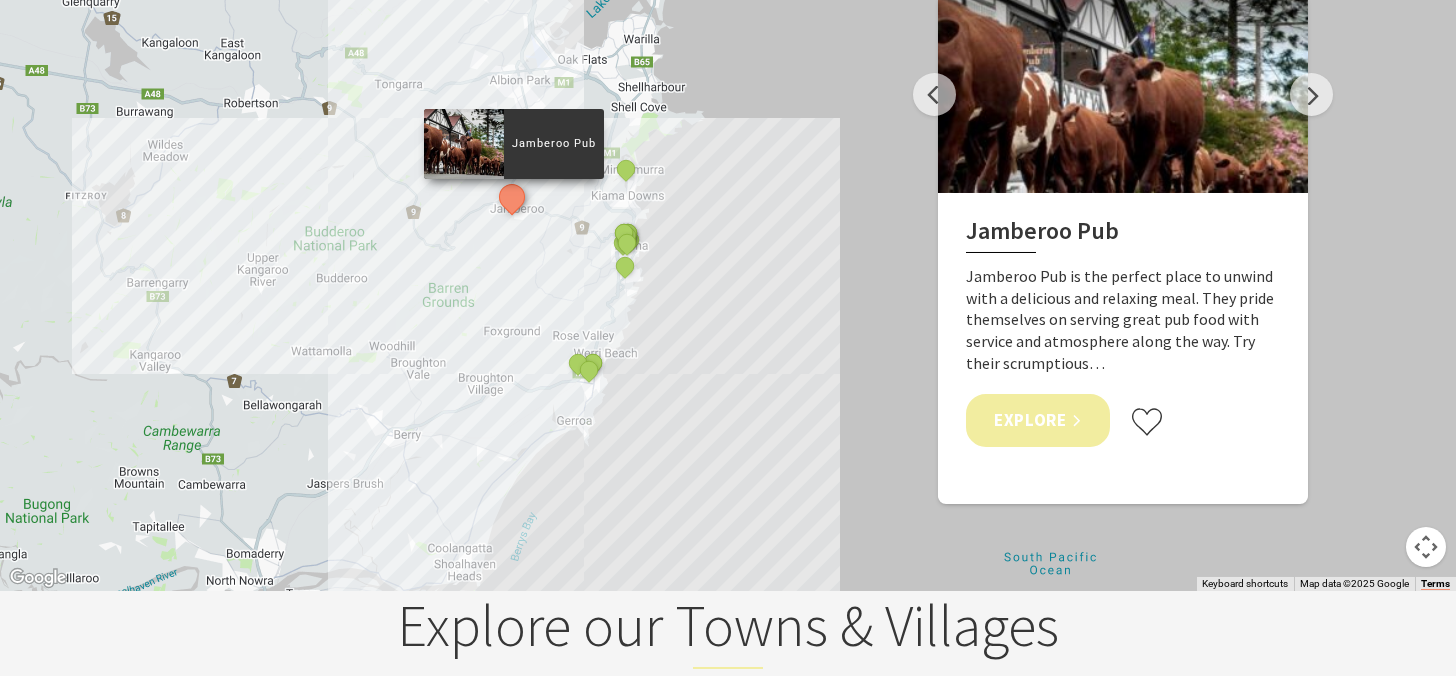 click on "Explore" at bounding box center [1038, 420] 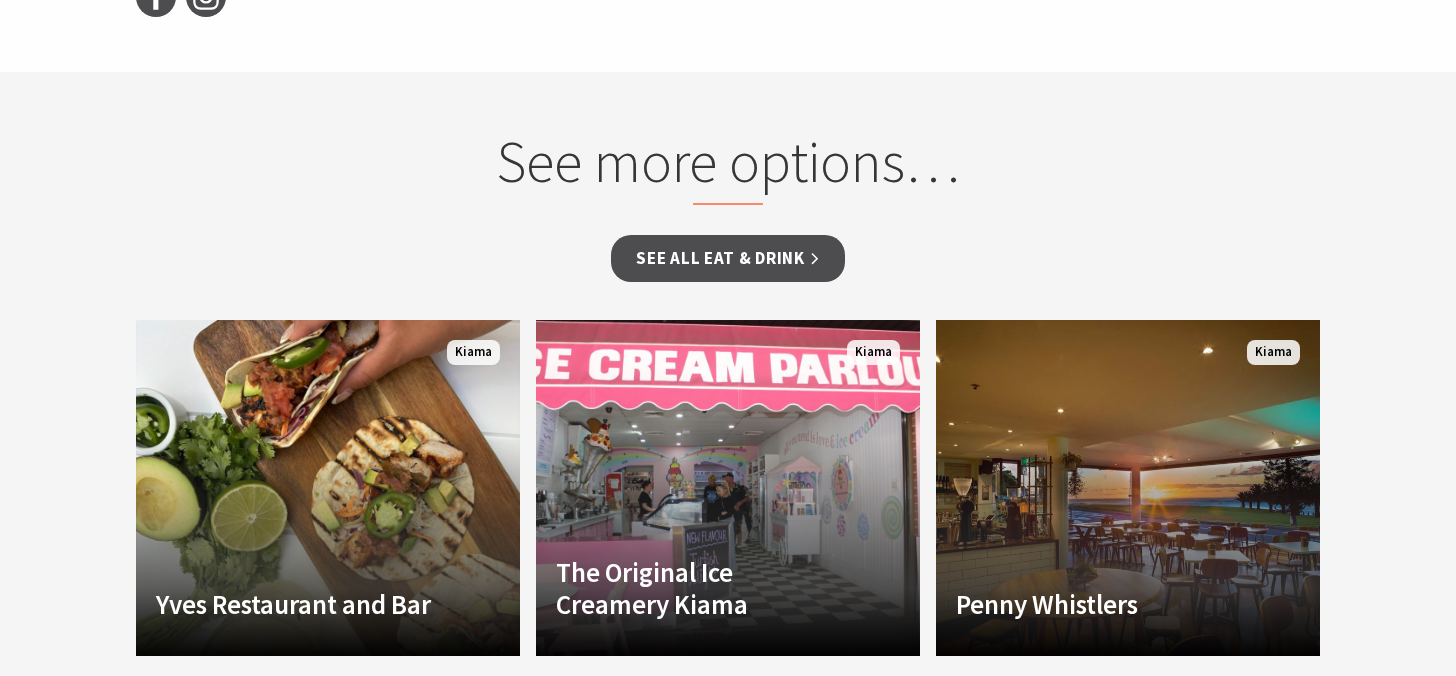 scroll, scrollTop: 1119, scrollLeft: 0, axis: vertical 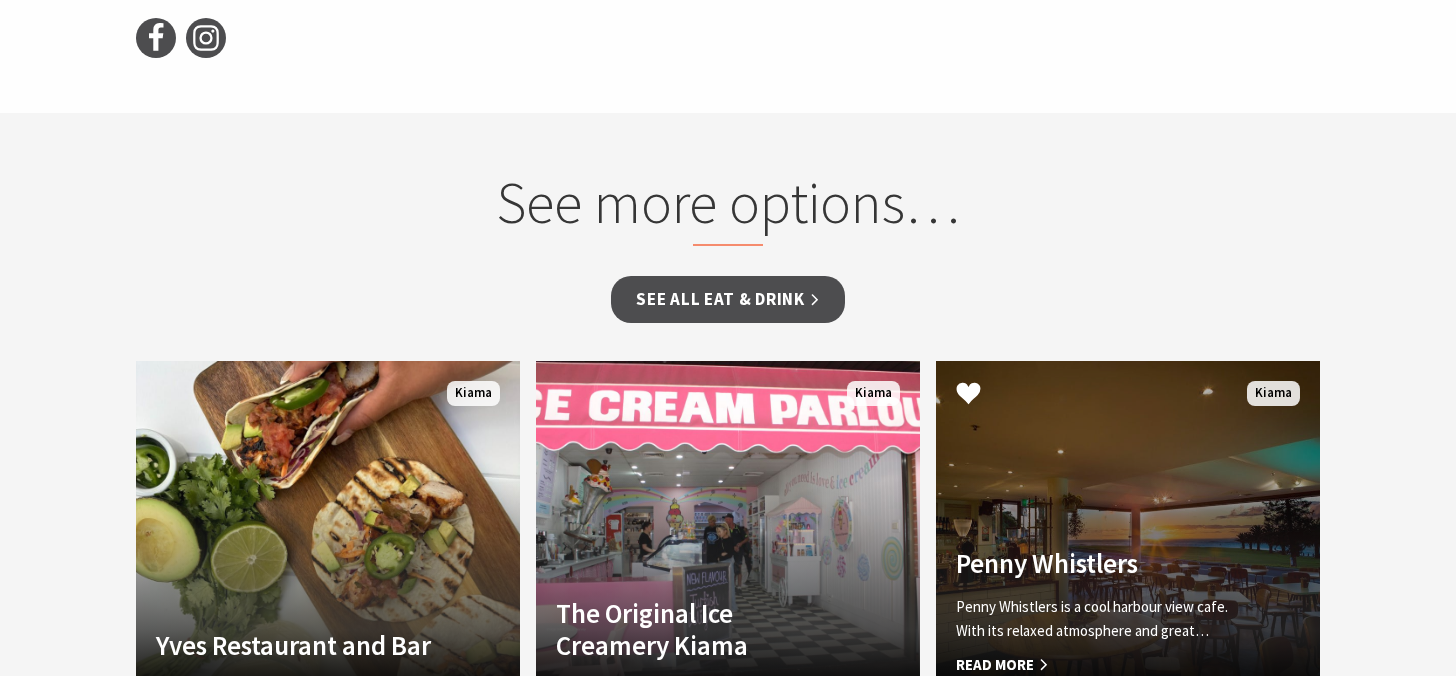 click on "[PERSON]
[PERSON] is a cool harbour view cafe. With its relaxed atmosphere and great…
Read More
[CITY]" at bounding box center (1128, 529) 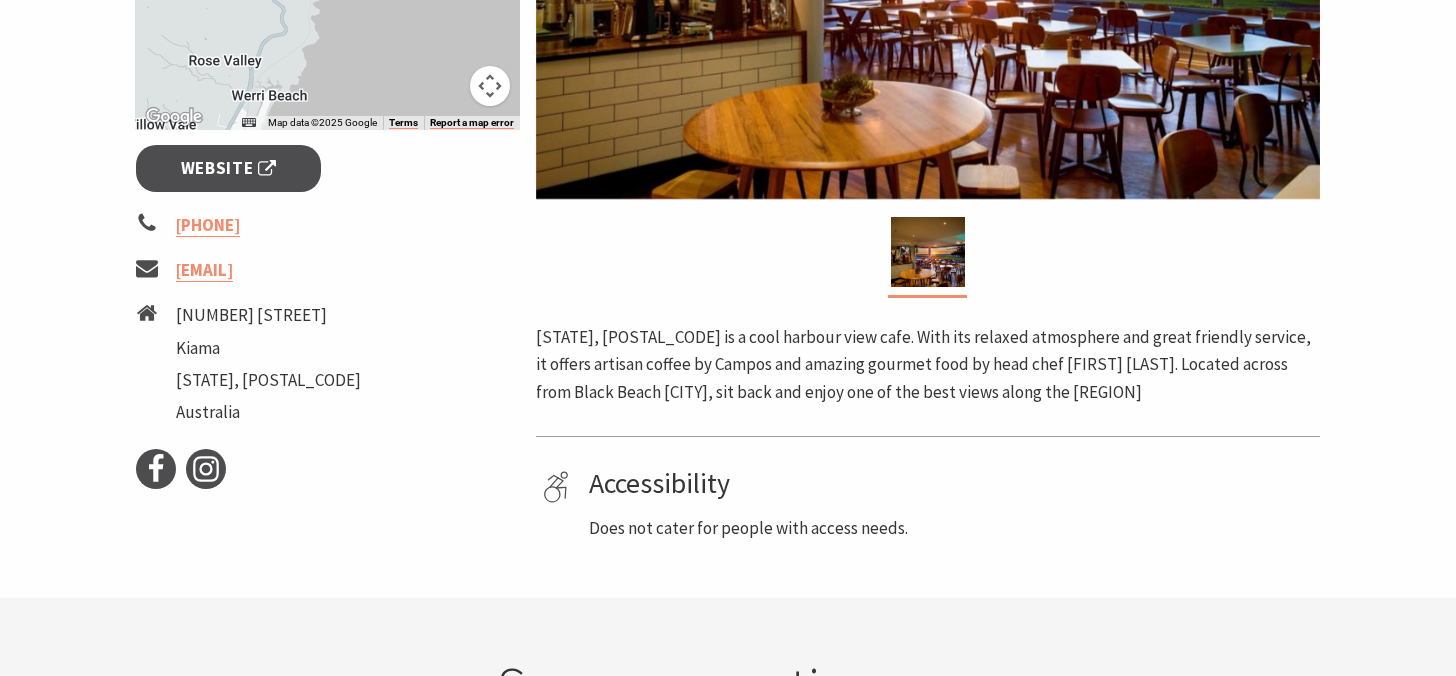 scroll, scrollTop: 679, scrollLeft: 0, axis: vertical 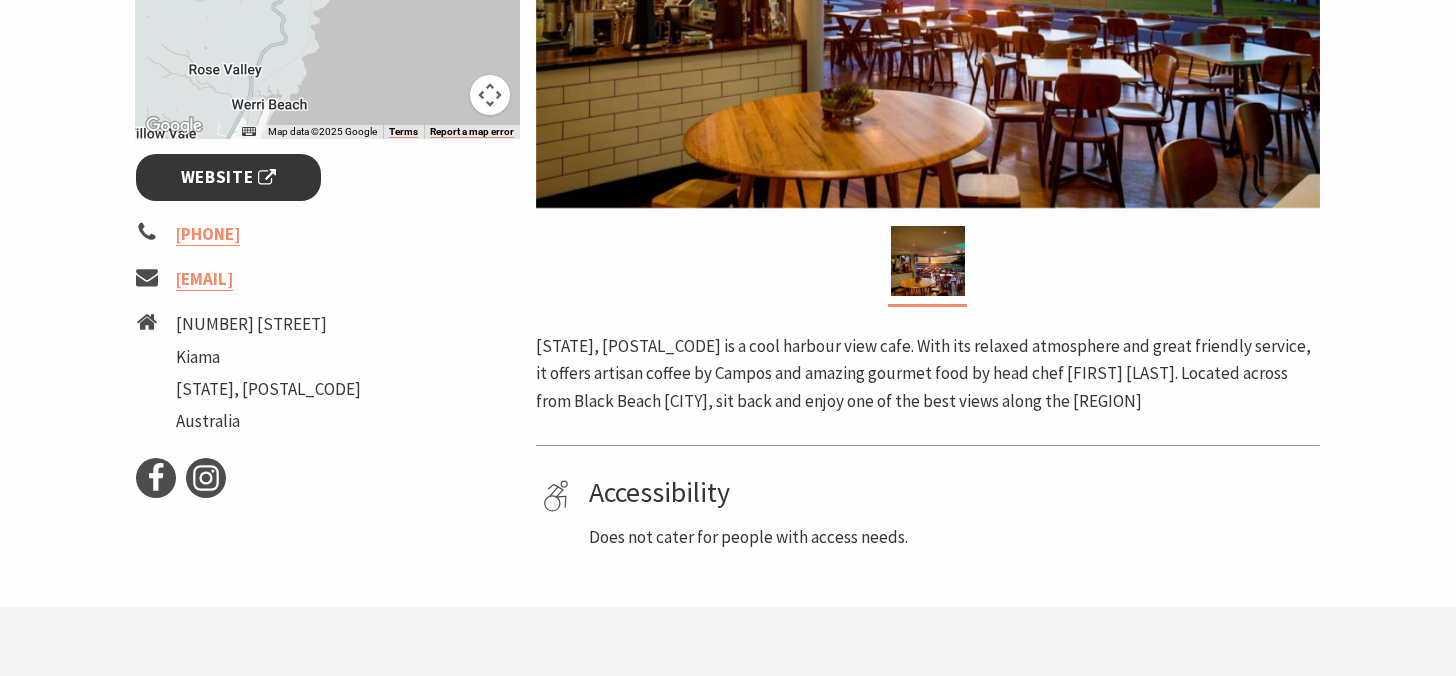 click on "Website" at bounding box center (228, 177) 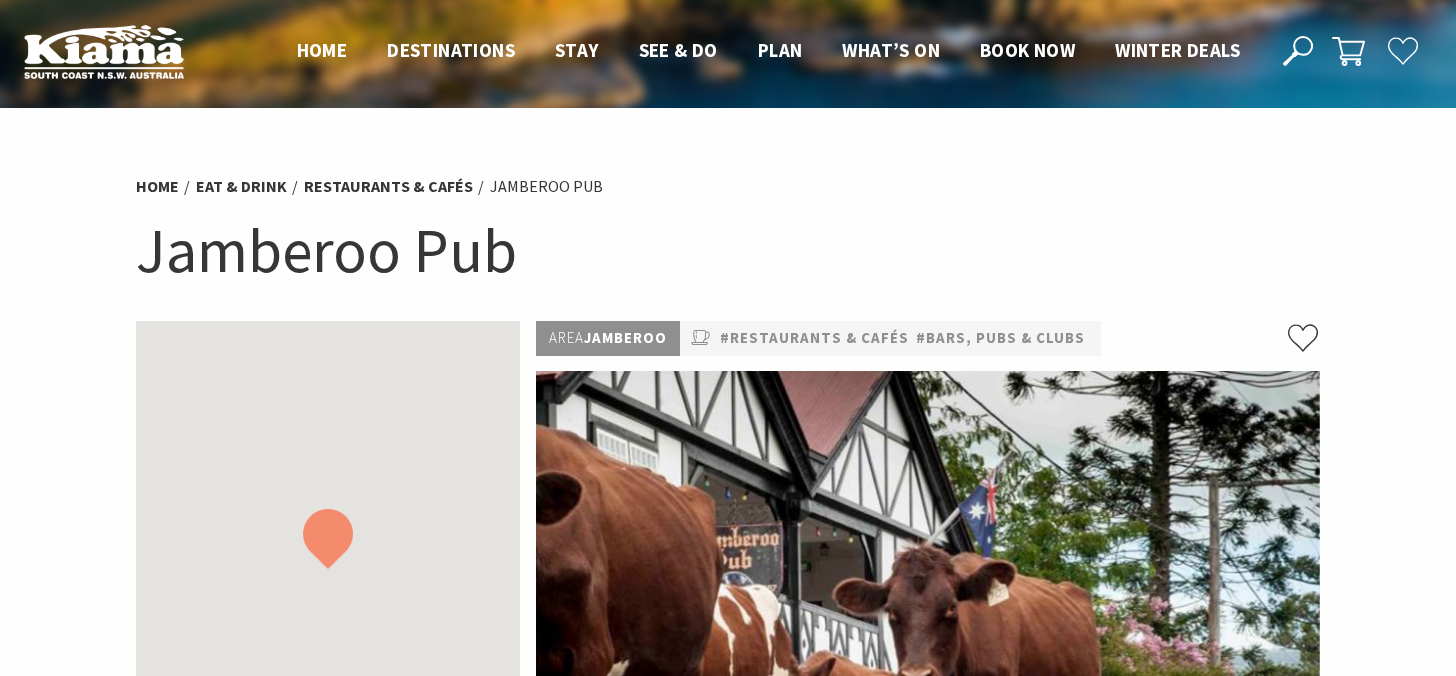 scroll, scrollTop: 1119, scrollLeft: 0, axis: vertical 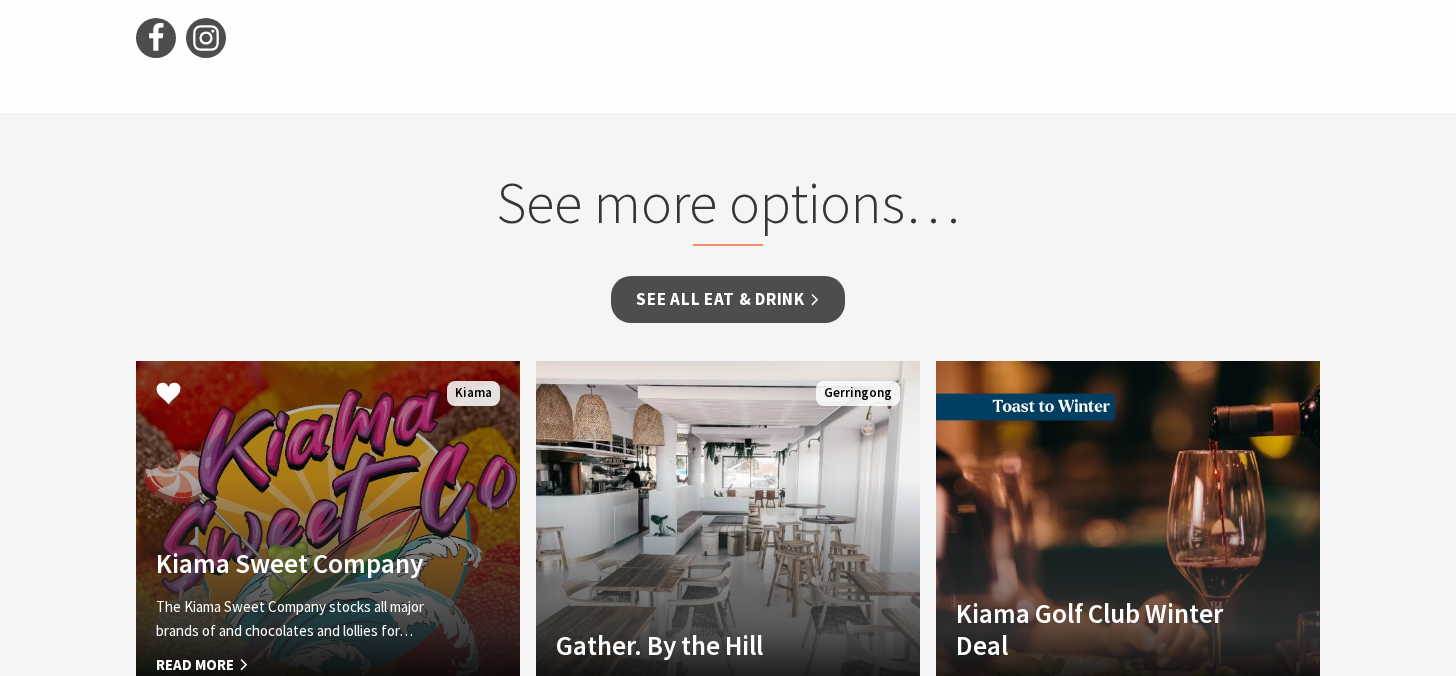 click on "Another Image Used
Kiama Sweet Company
The Kiama Sweet Company stocks all major brands of and chocolates and lollies for…
Read More
Kiama" at bounding box center (328, 529) 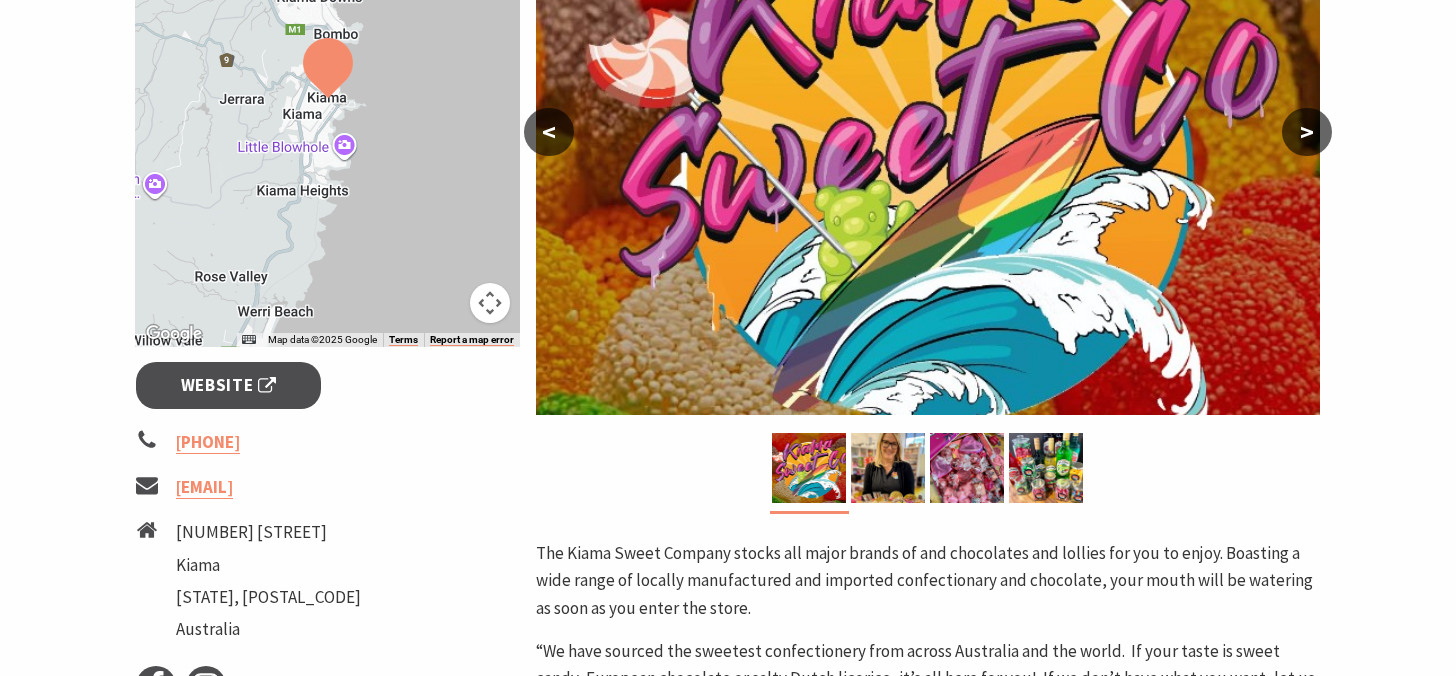 scroll, scrollTop: 479, scrollLeft: 0, axis: vertical 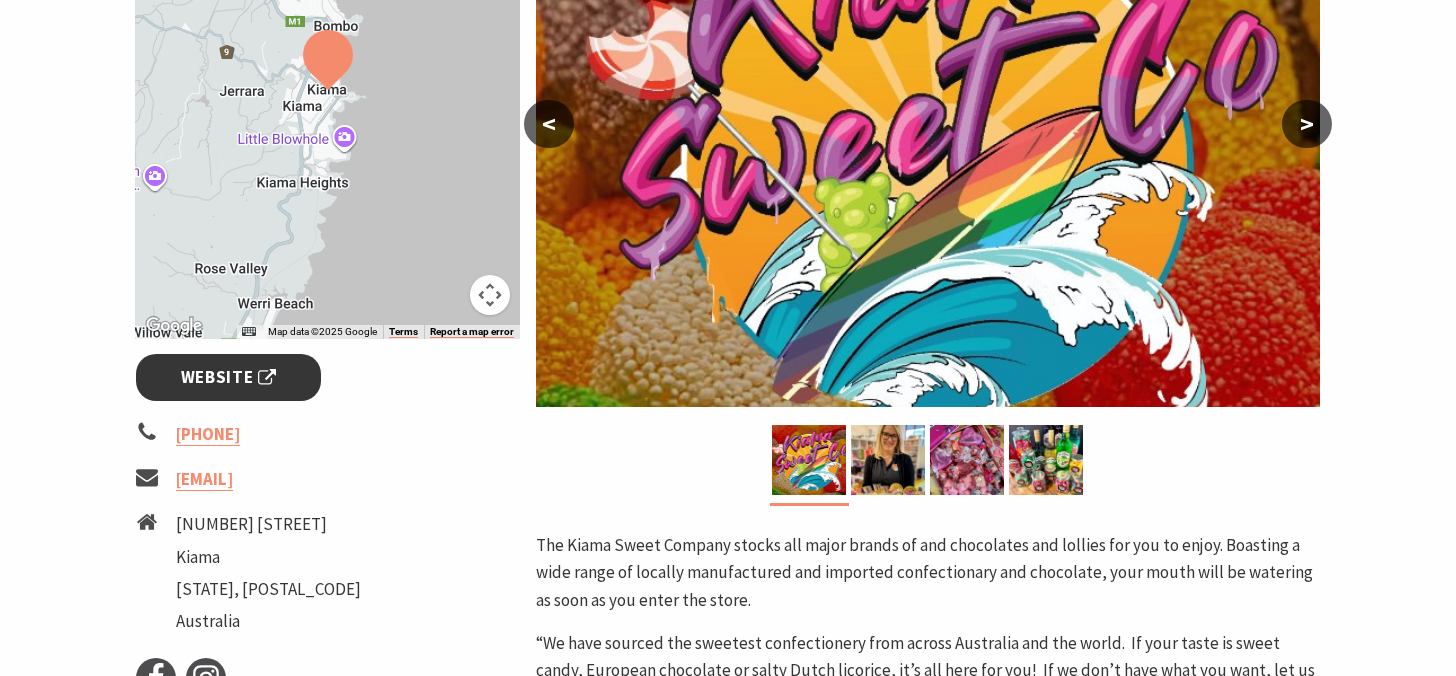 click on "Website" at bounding box center [228, 377] 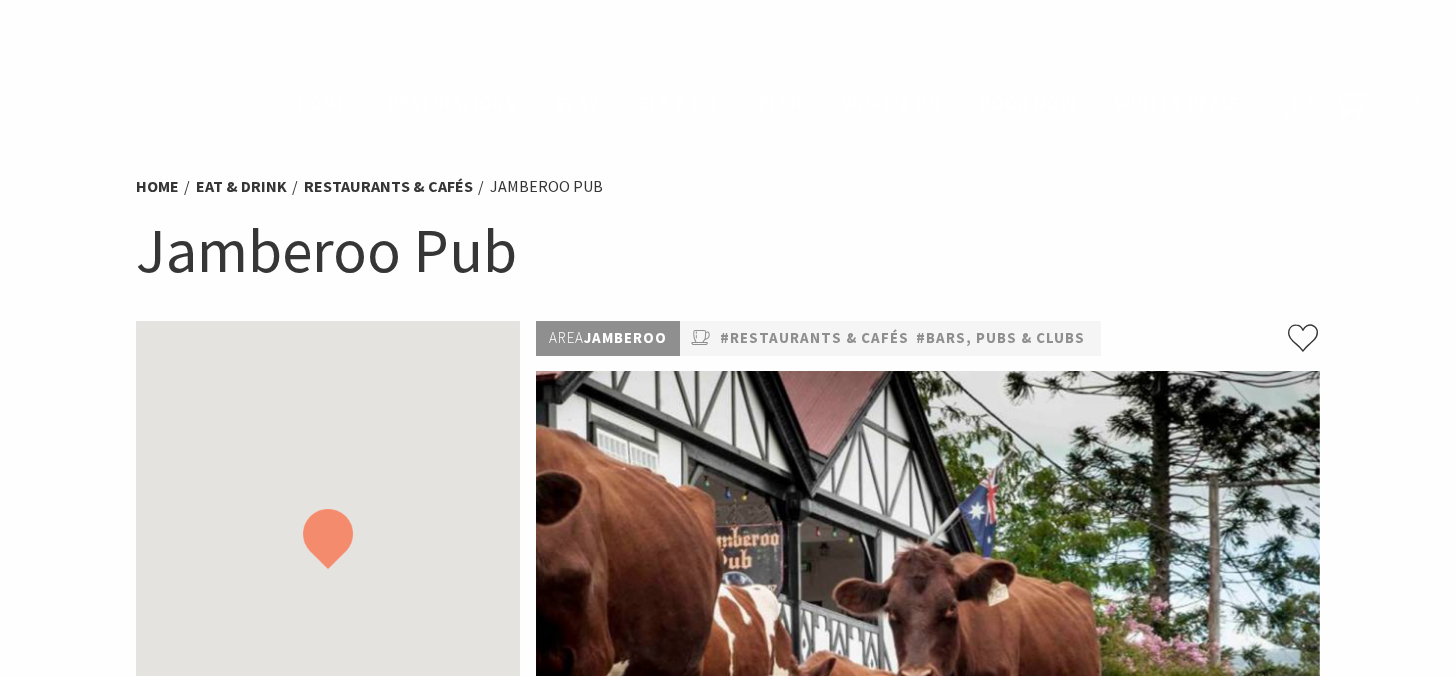 scroll, scrollTop: 1119, scrollLeft: 0, axis: vertical 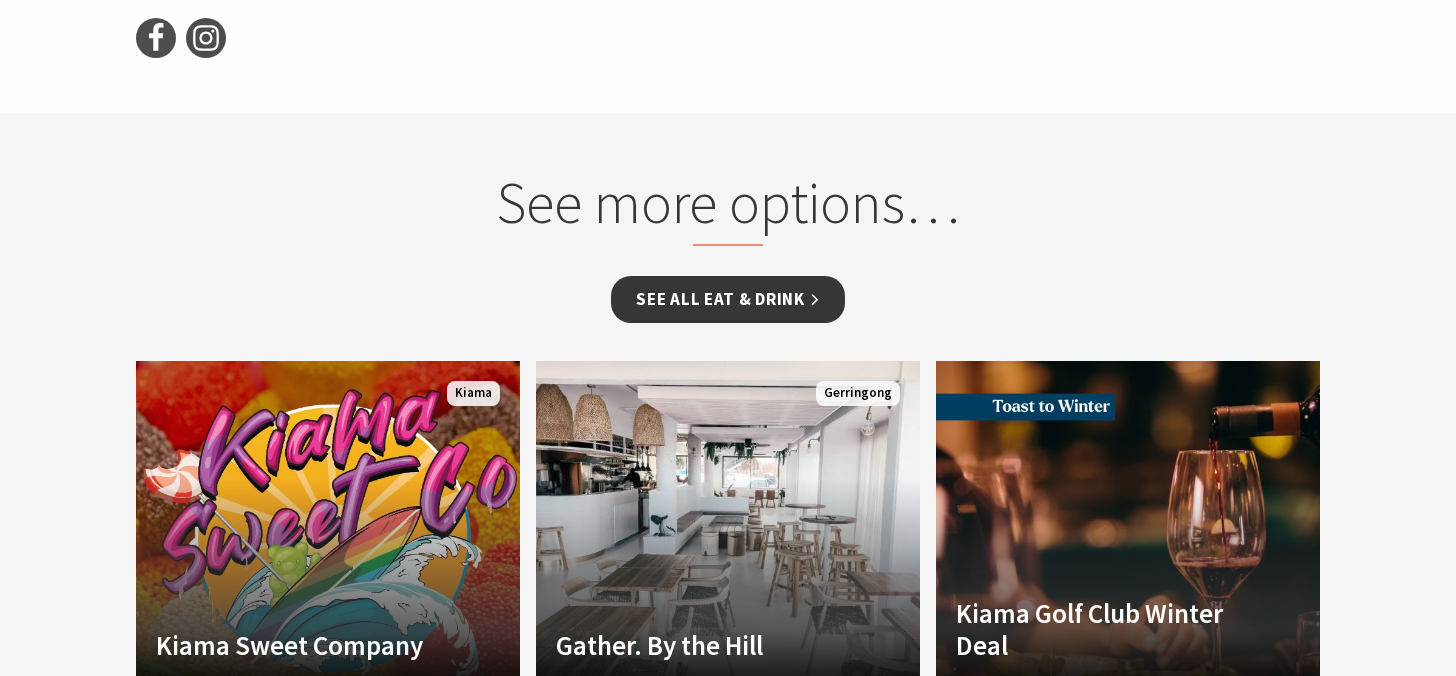 click on "See all Eat & Drink" at bounding box center (727, 299) 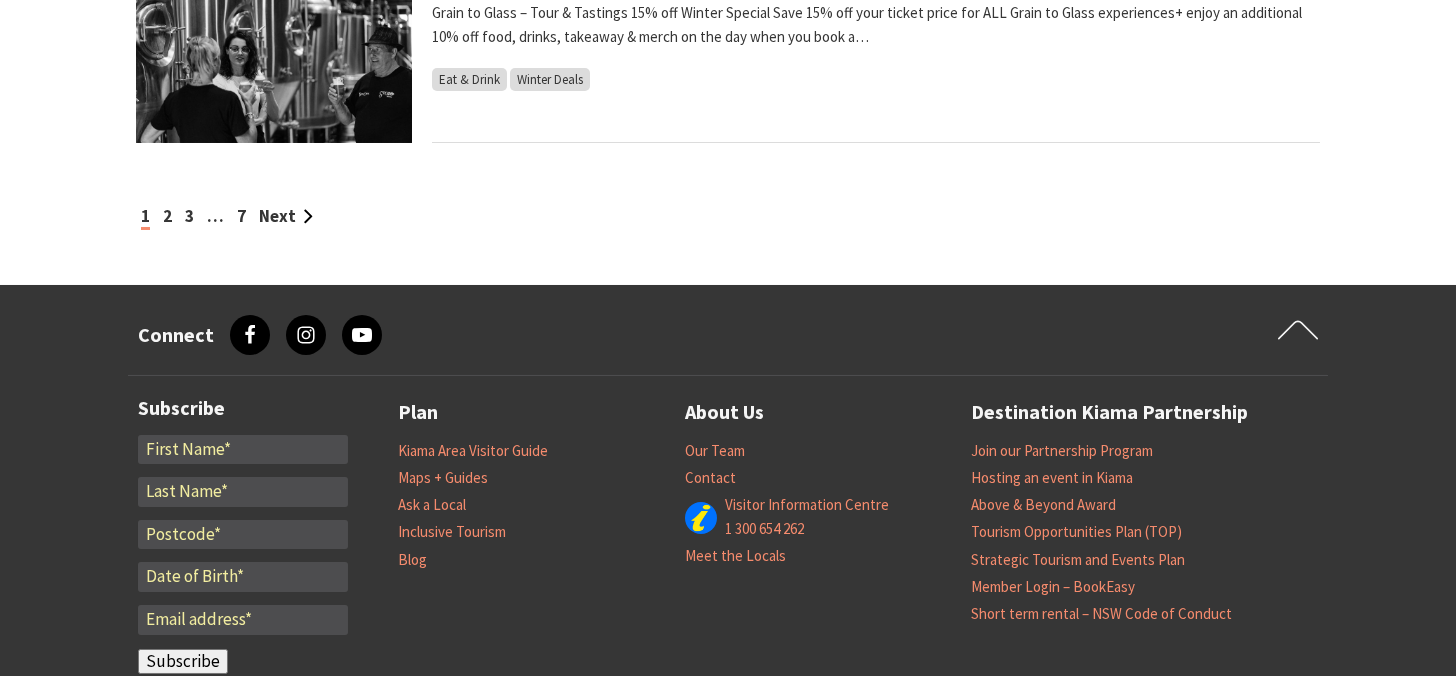 scroll, scrollTop: 2358, scrollLeft: 0, axis: vertical 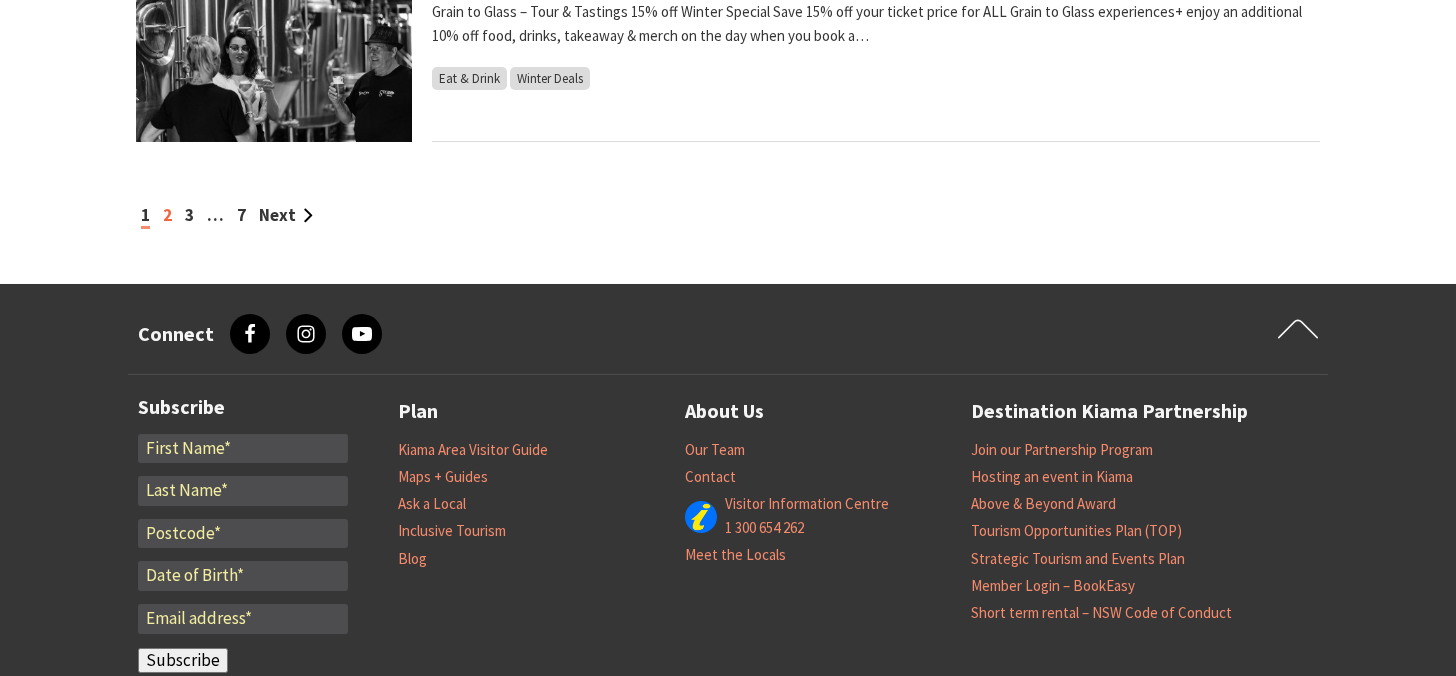 click on "2" at bounding box center [167, 215] 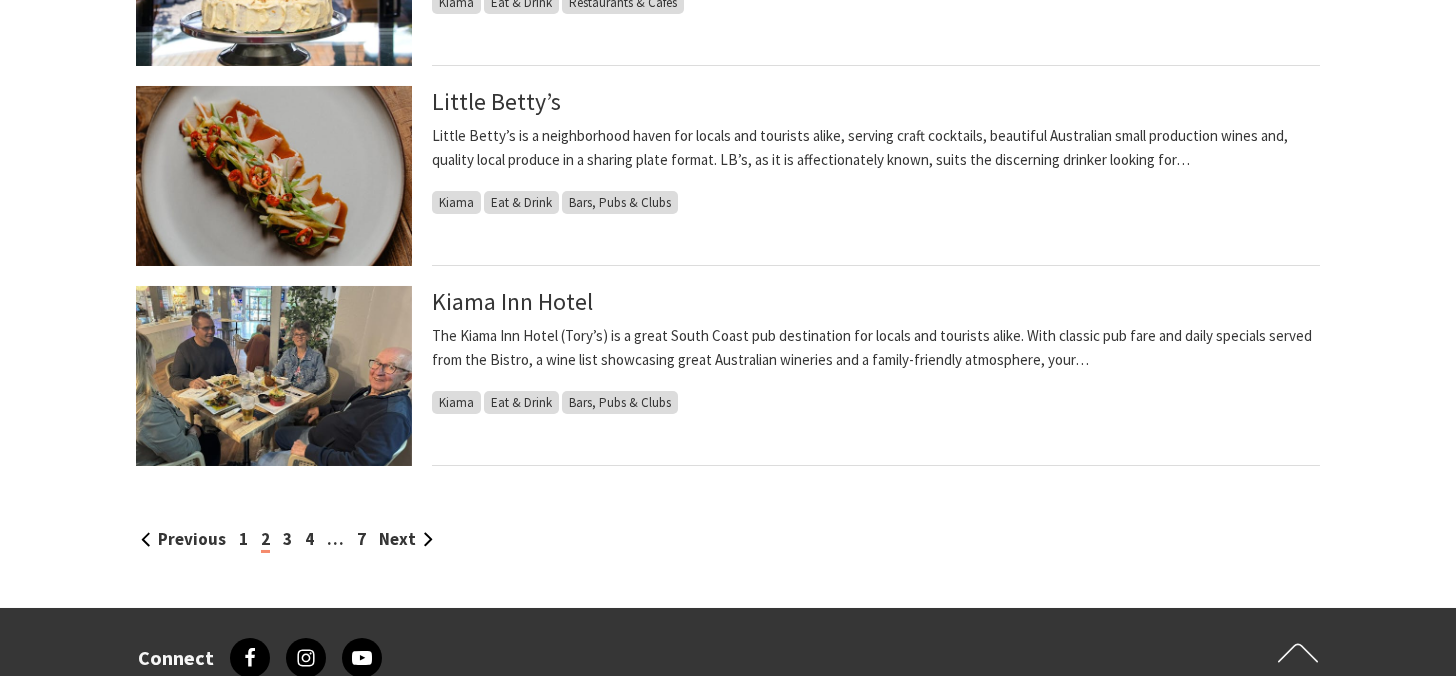 scroll, scrollTop: 2078, scrollLeft: 0, axis: vertical 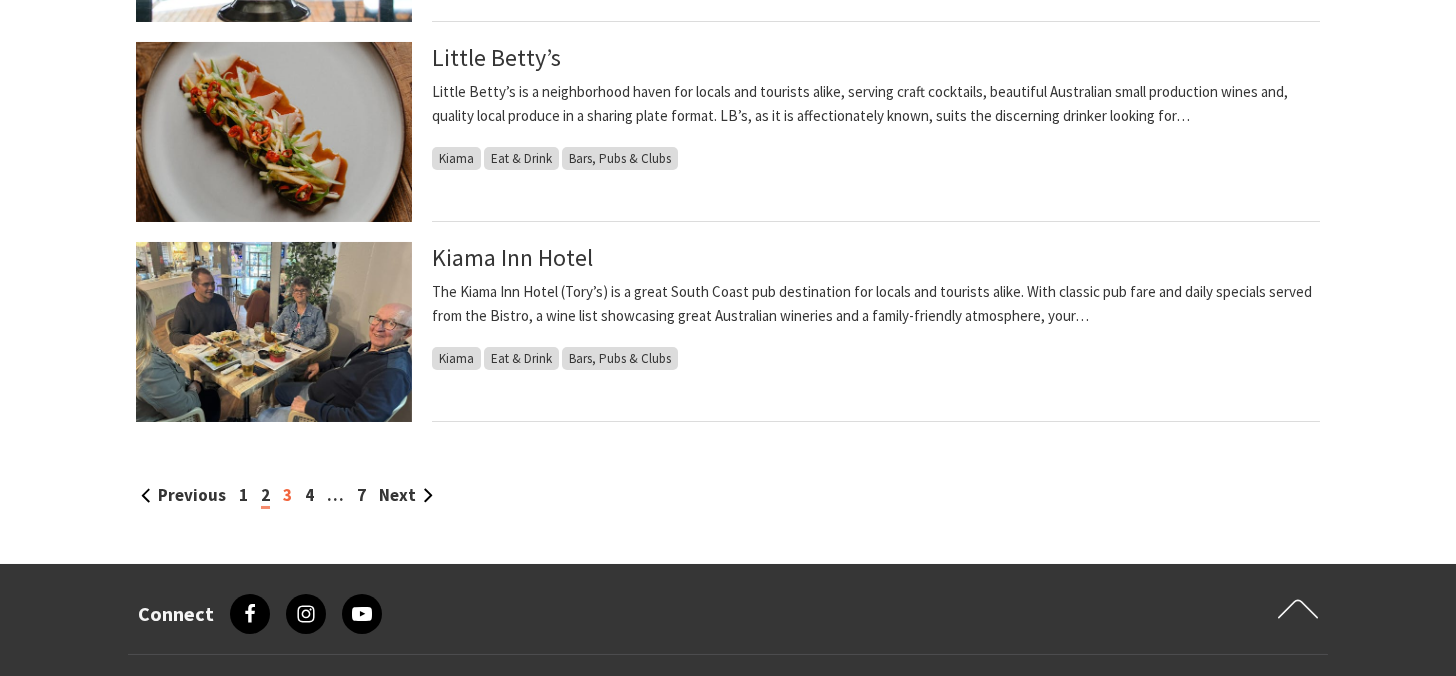 click on "3" at bounding box center [287, 495] 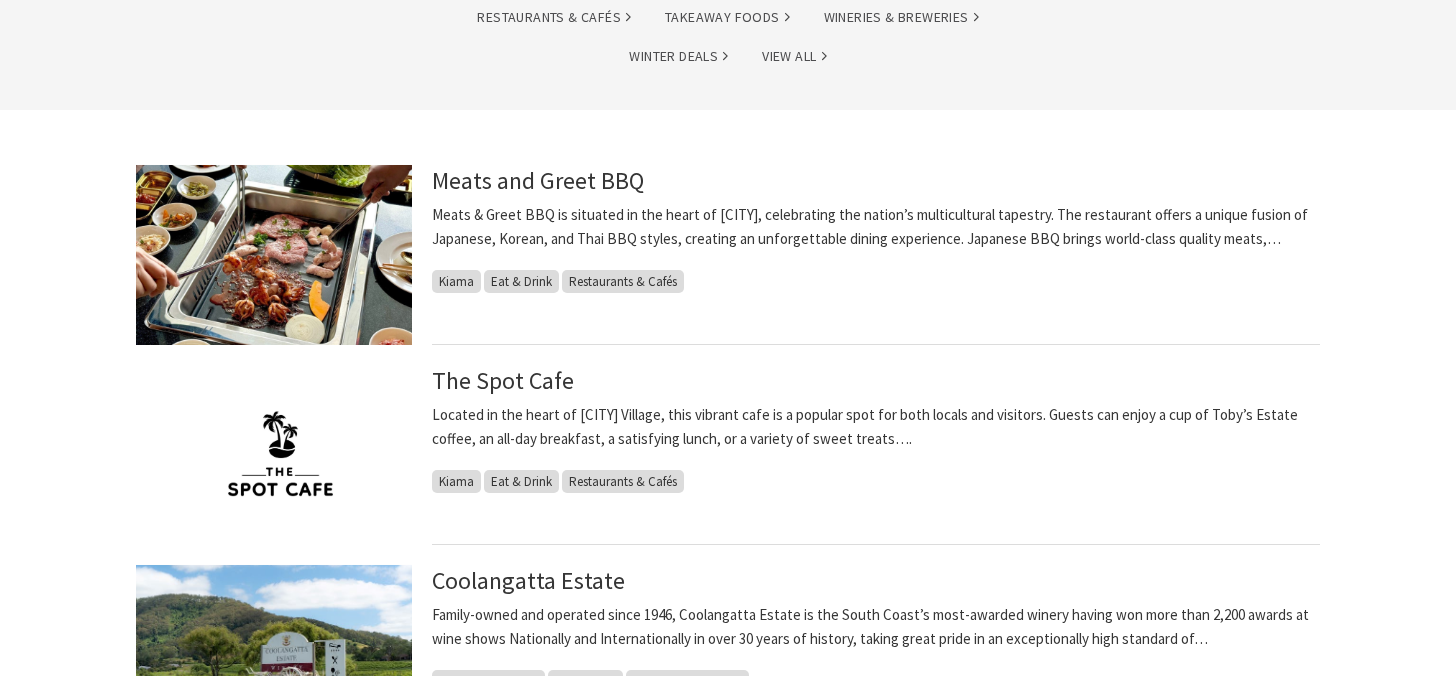 scroll, scrollTop: 399, scrollLeft: 0, axis: vertical 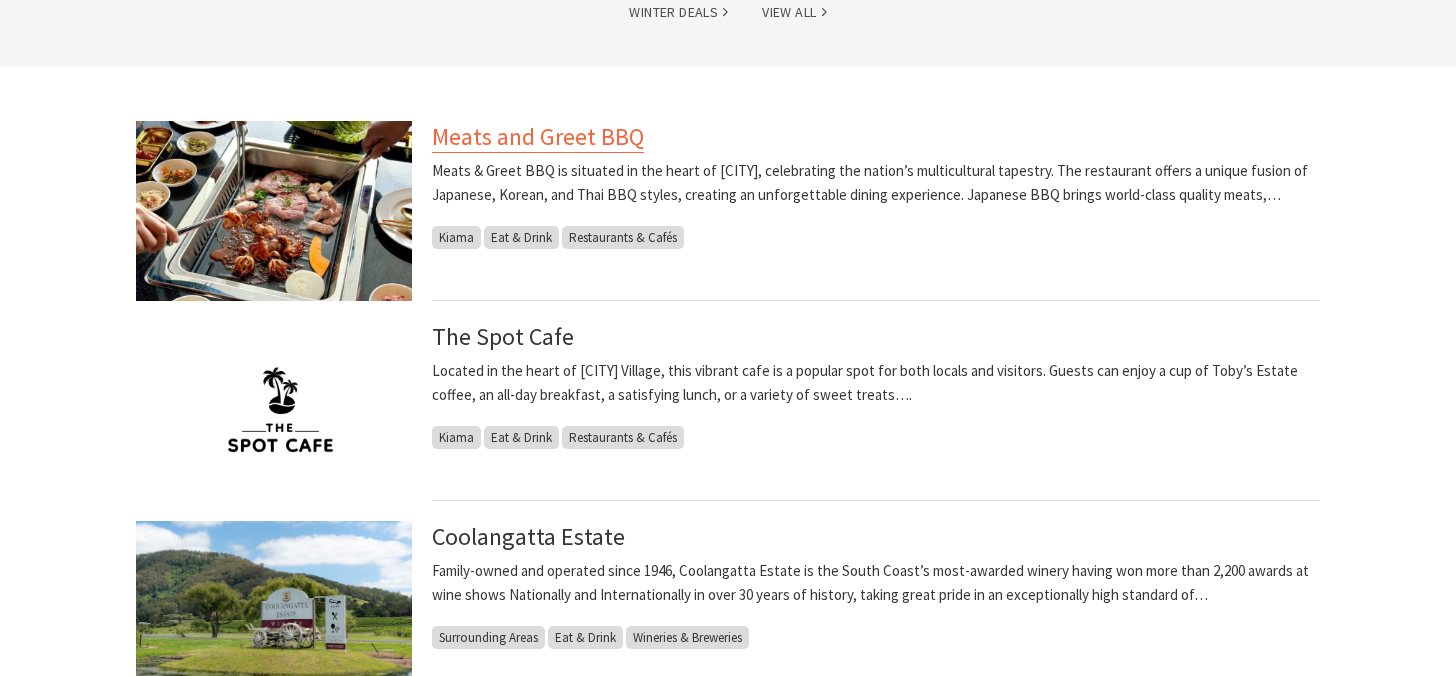 click on "Meats and Greet BBQ" at bounding box center [538, 137] 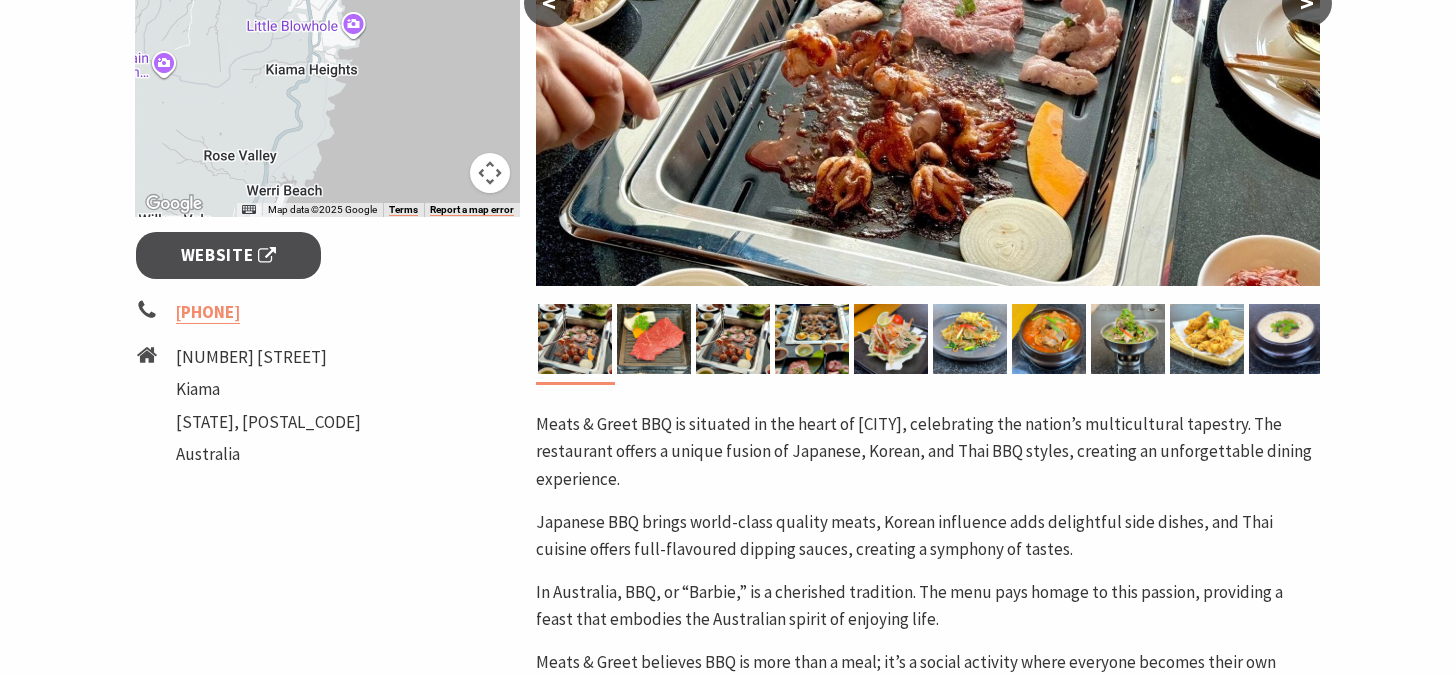 scroll, scrollTop: 759, scrollLeft: 0, axis: vertical 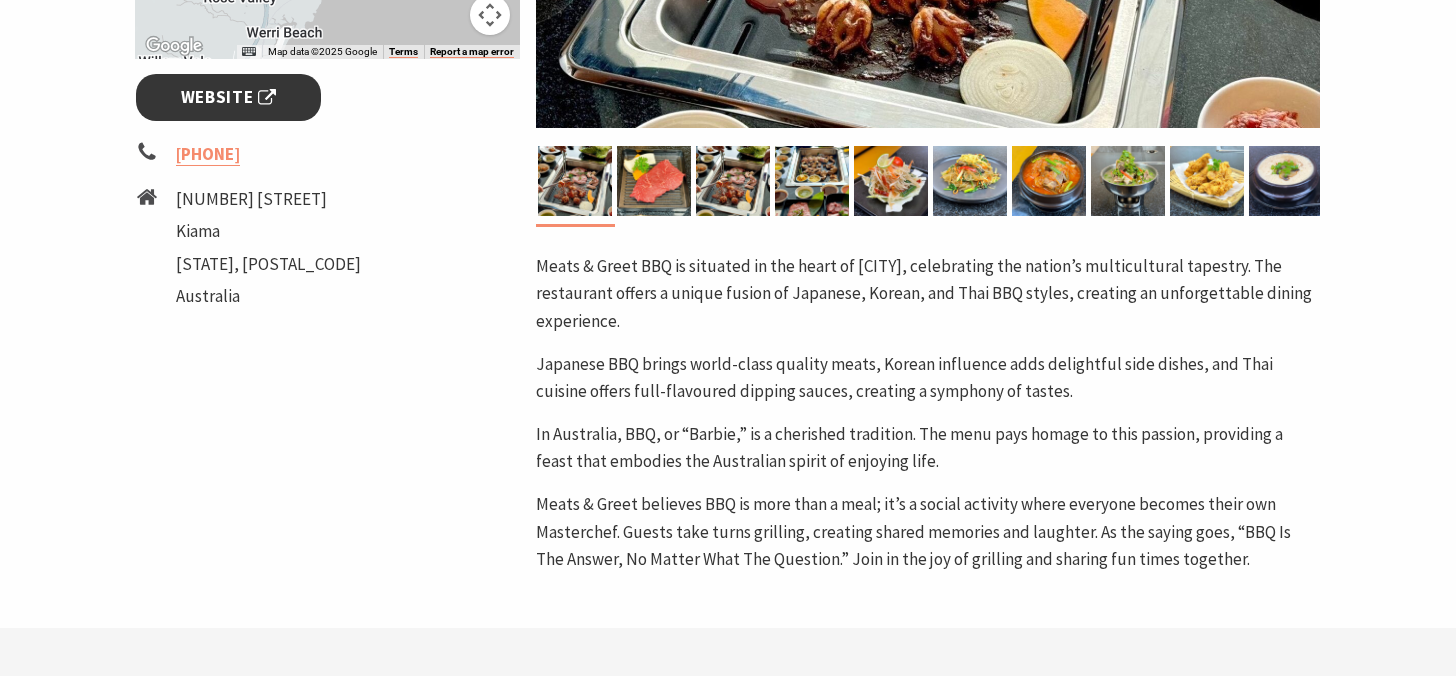 click on "Website" at bounding box center [228, 97] 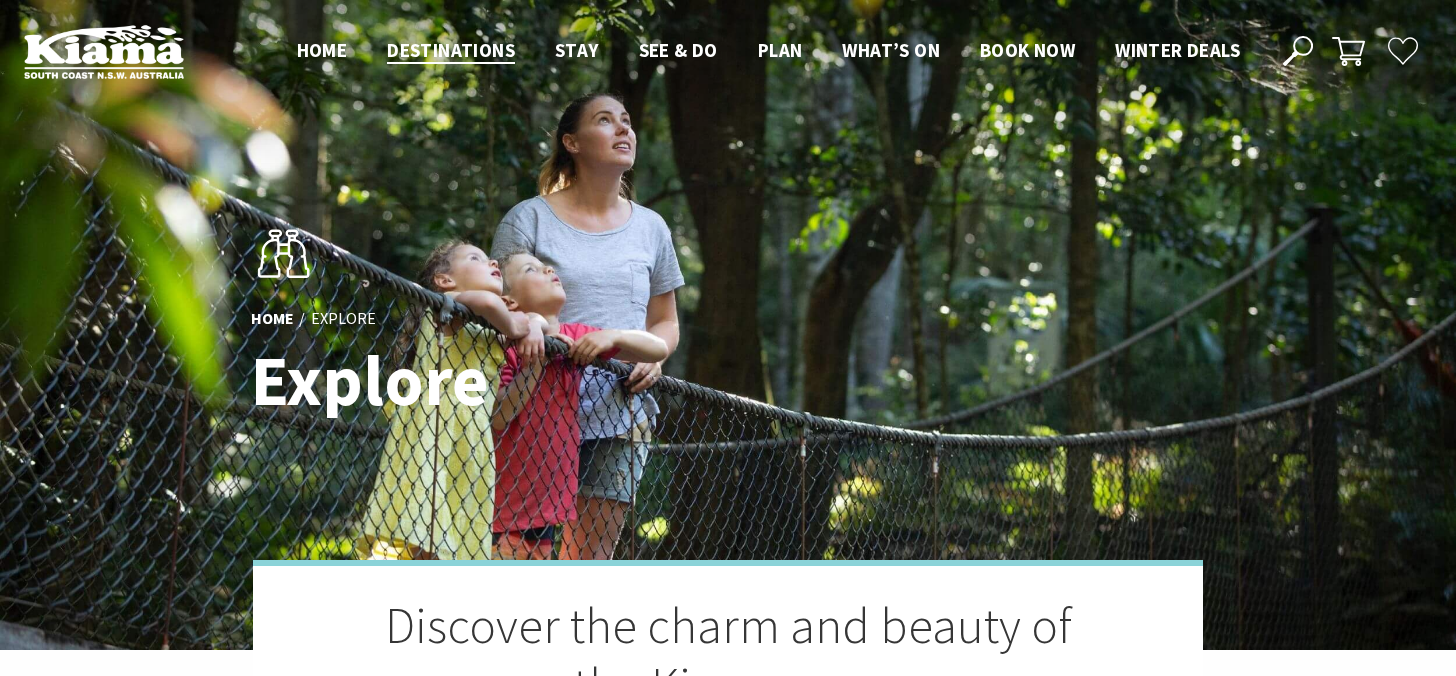 scroll, scrollTop: 999, scrollLeft: 0, axis: vertical 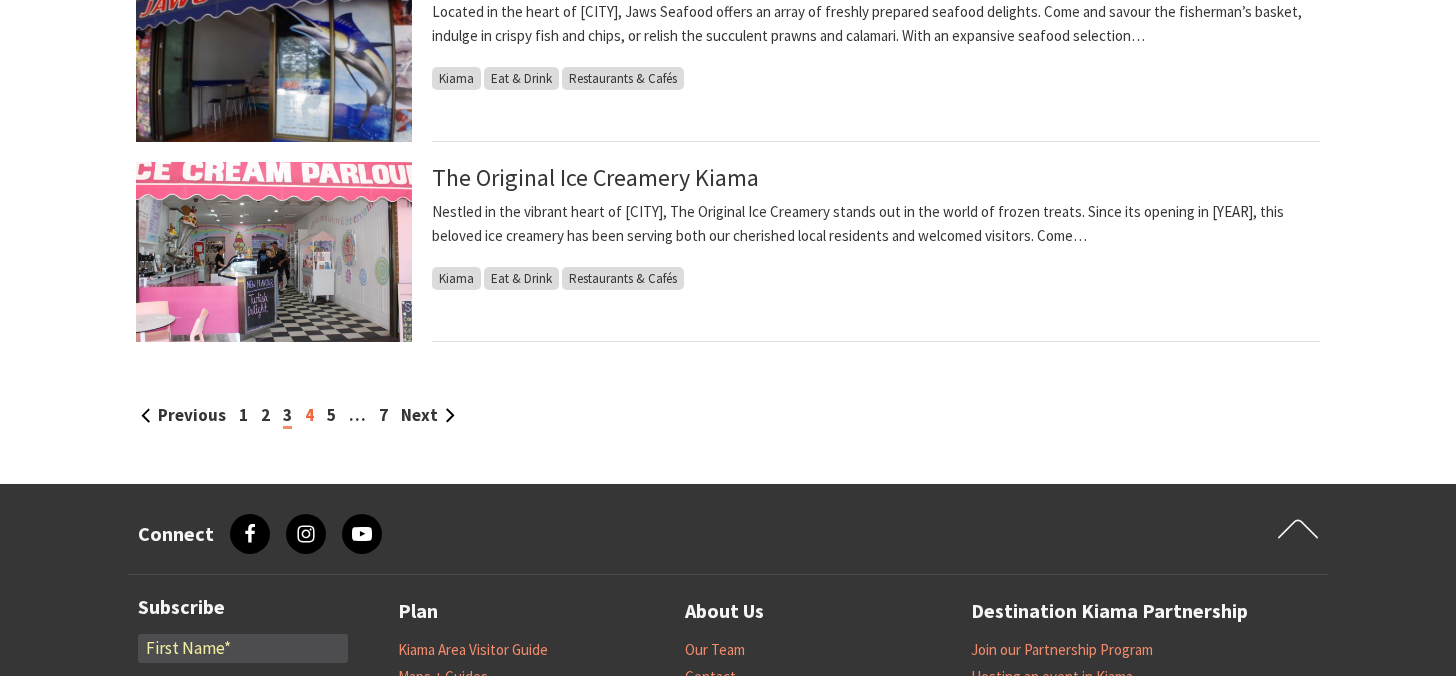 click on "4" at bounding box center [309, 415] 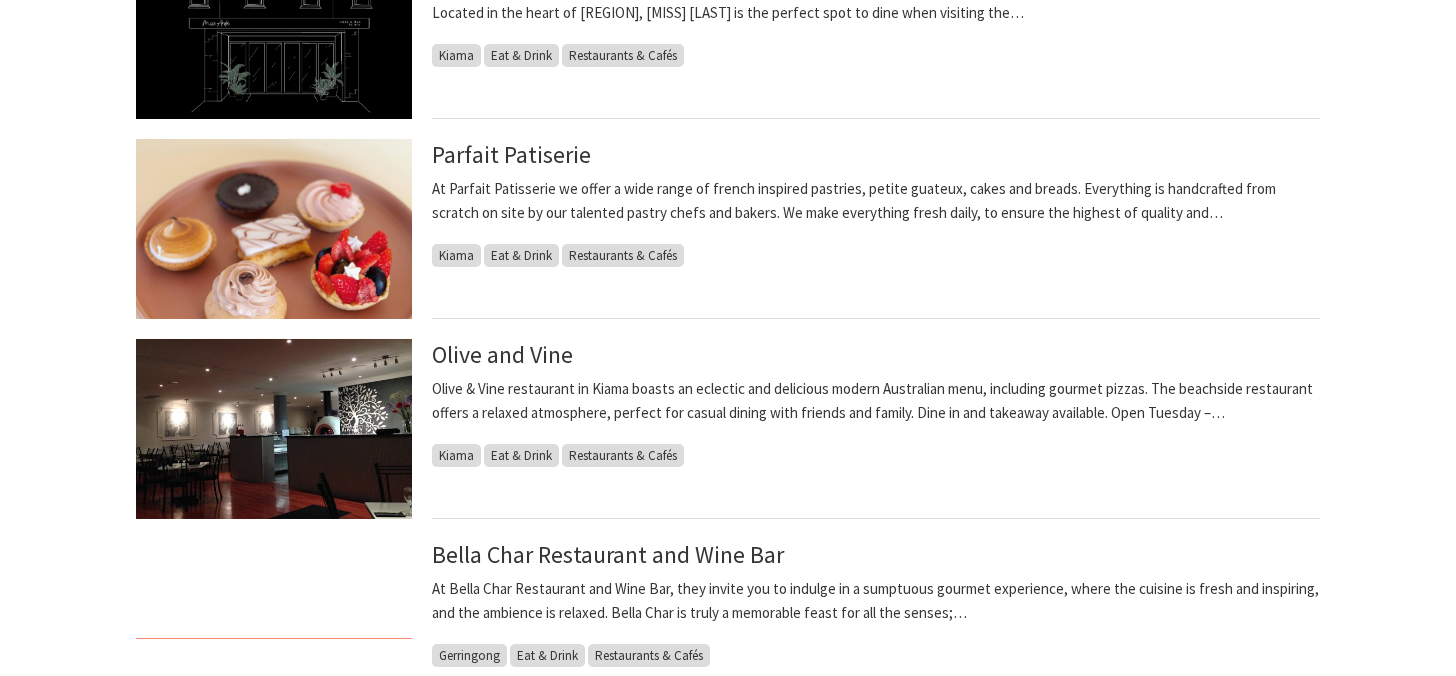 scroll, scrollTop: 1798, scrollLeft: 0, axis: vertical 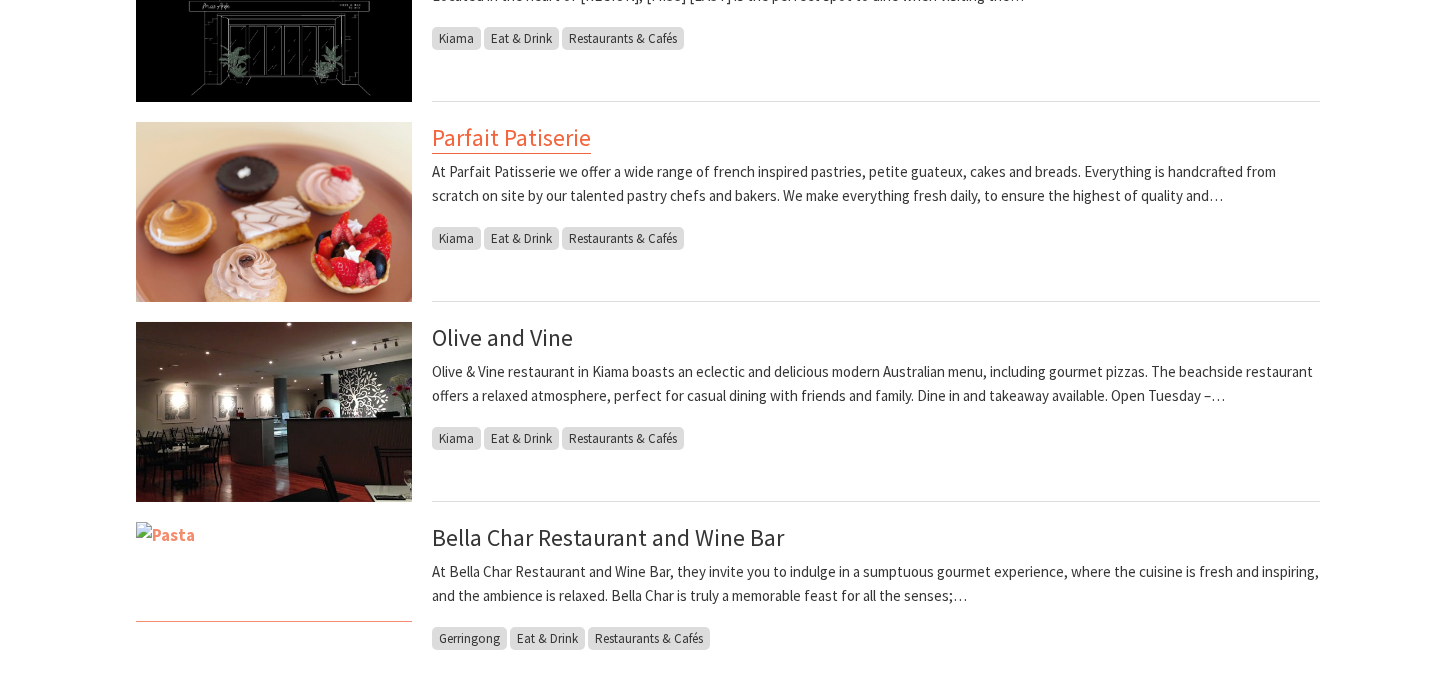 click on "Parfait Patiserie" at bounding box center [511, 138] 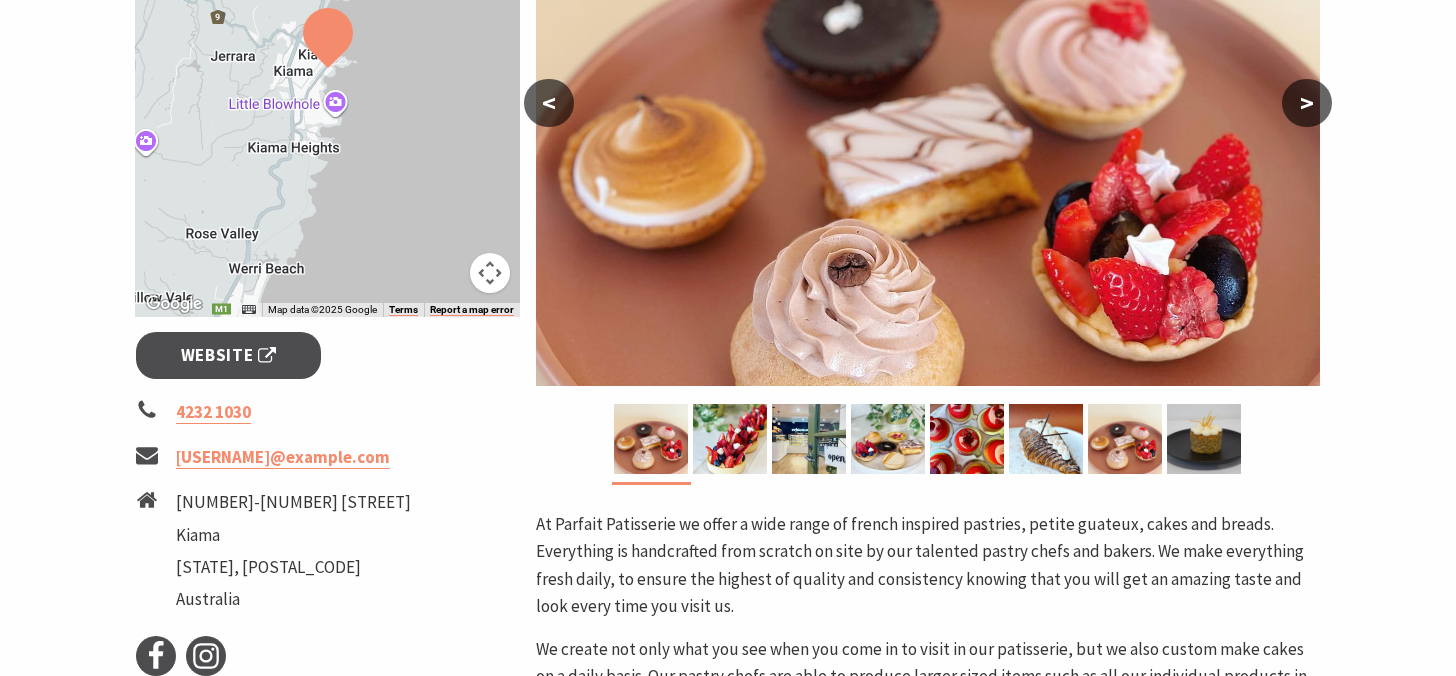 scroll, scrollTop: 559, scrollLeft: 0, axis: vertical 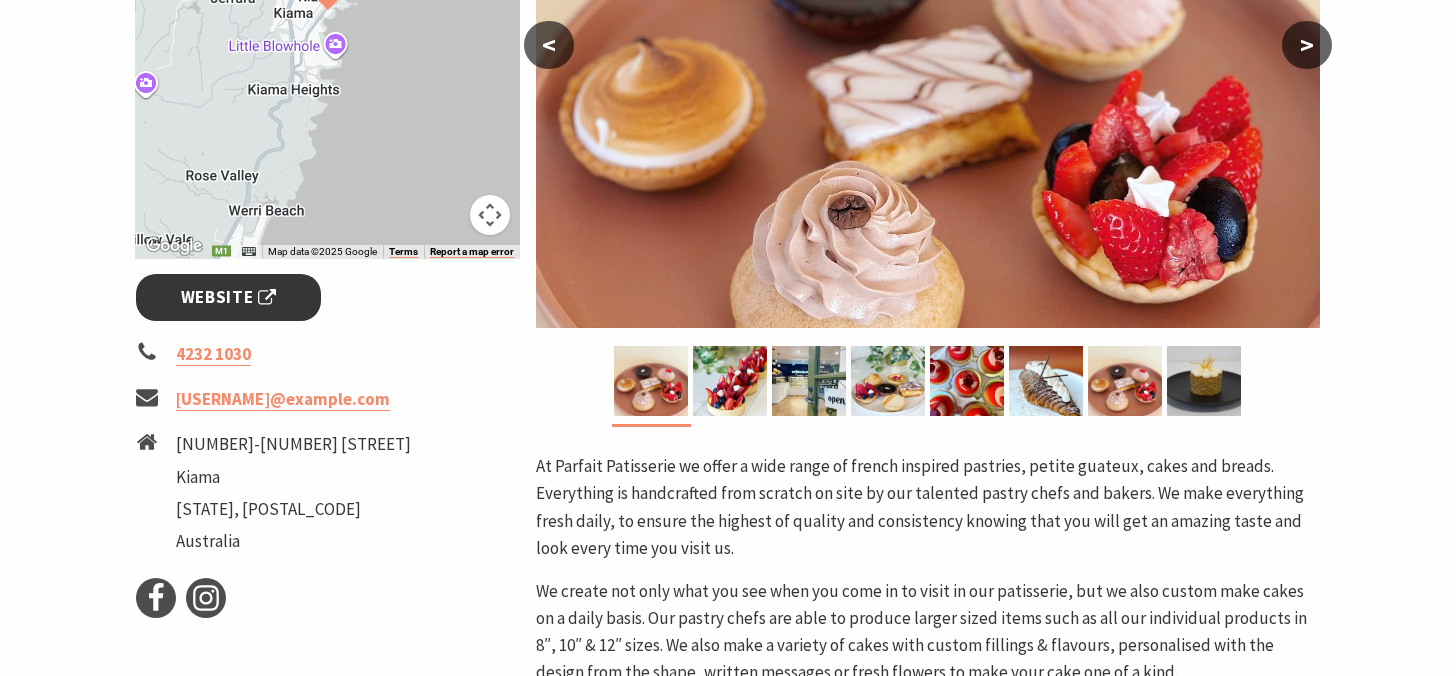 click on "Website" at bounding box center [228, 297] 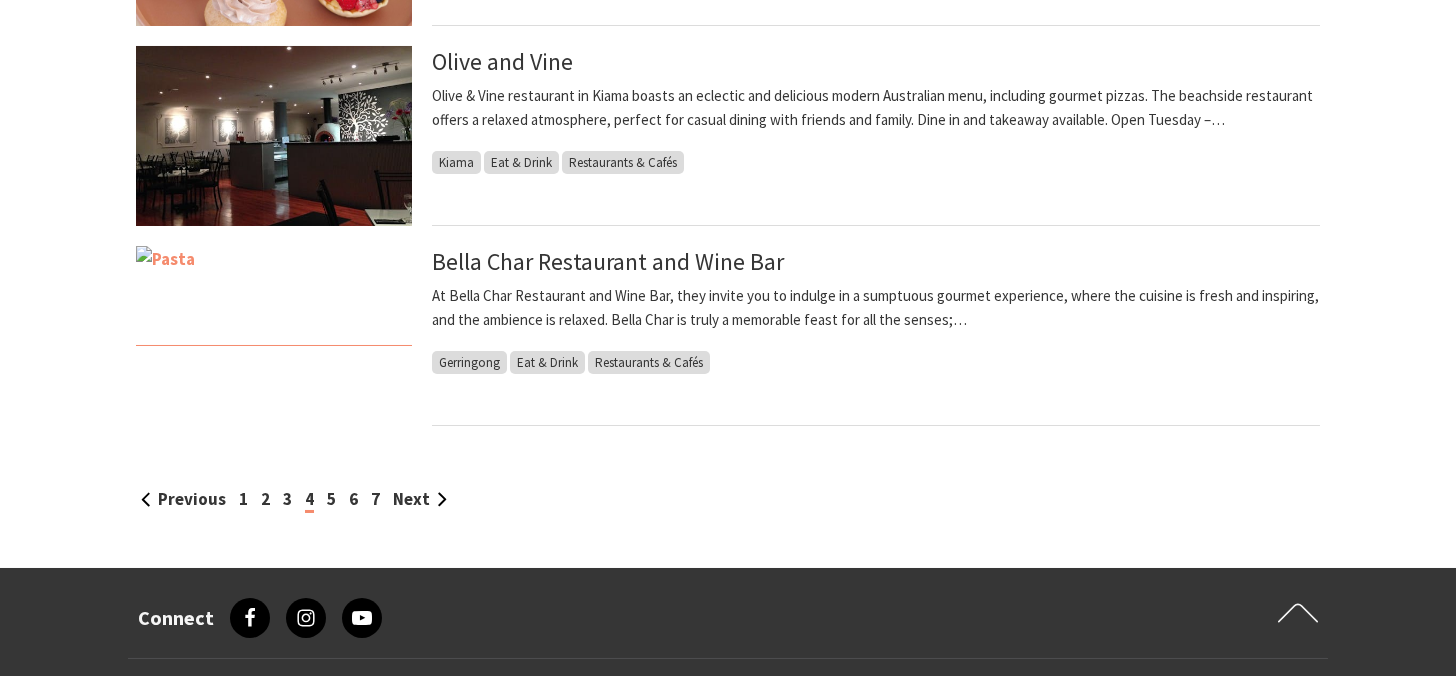 scroll, scrollTop: 2078, scrollLeft: 0, axis: vertical 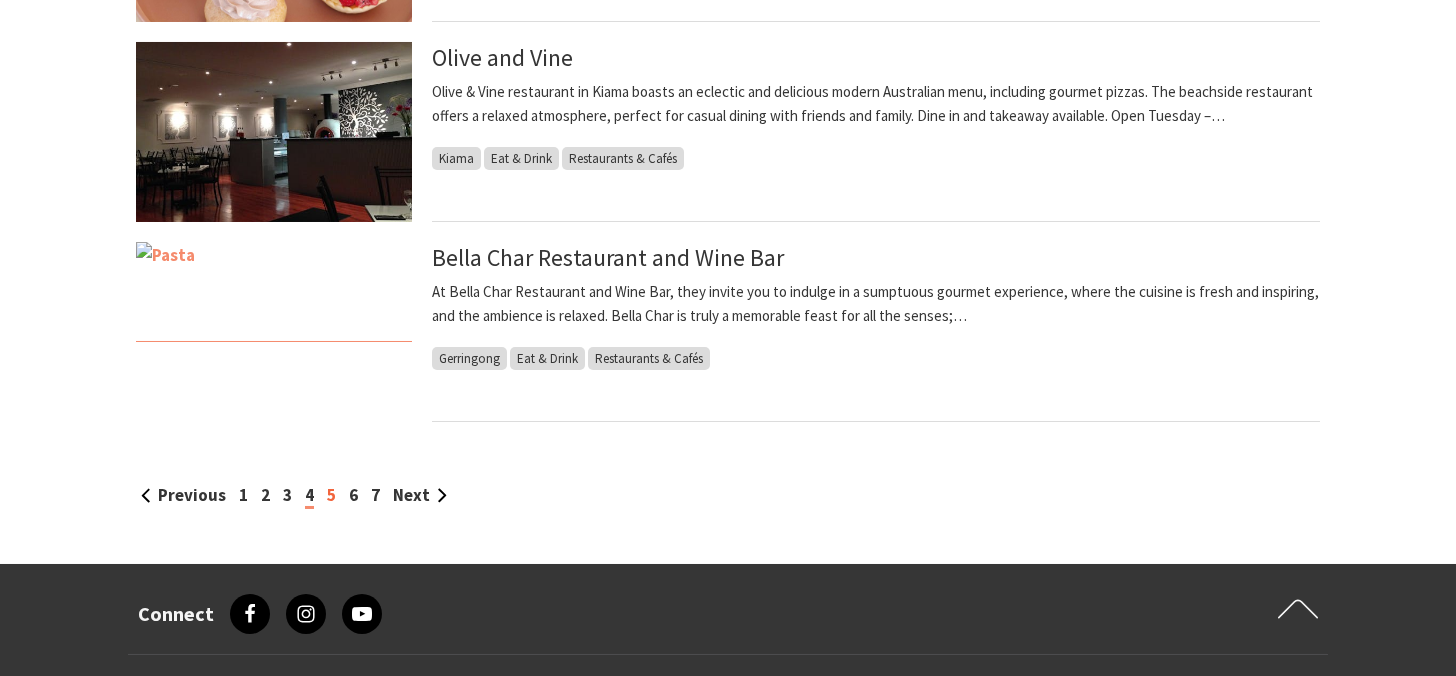 click on "5" at bounding box center [331, 495] 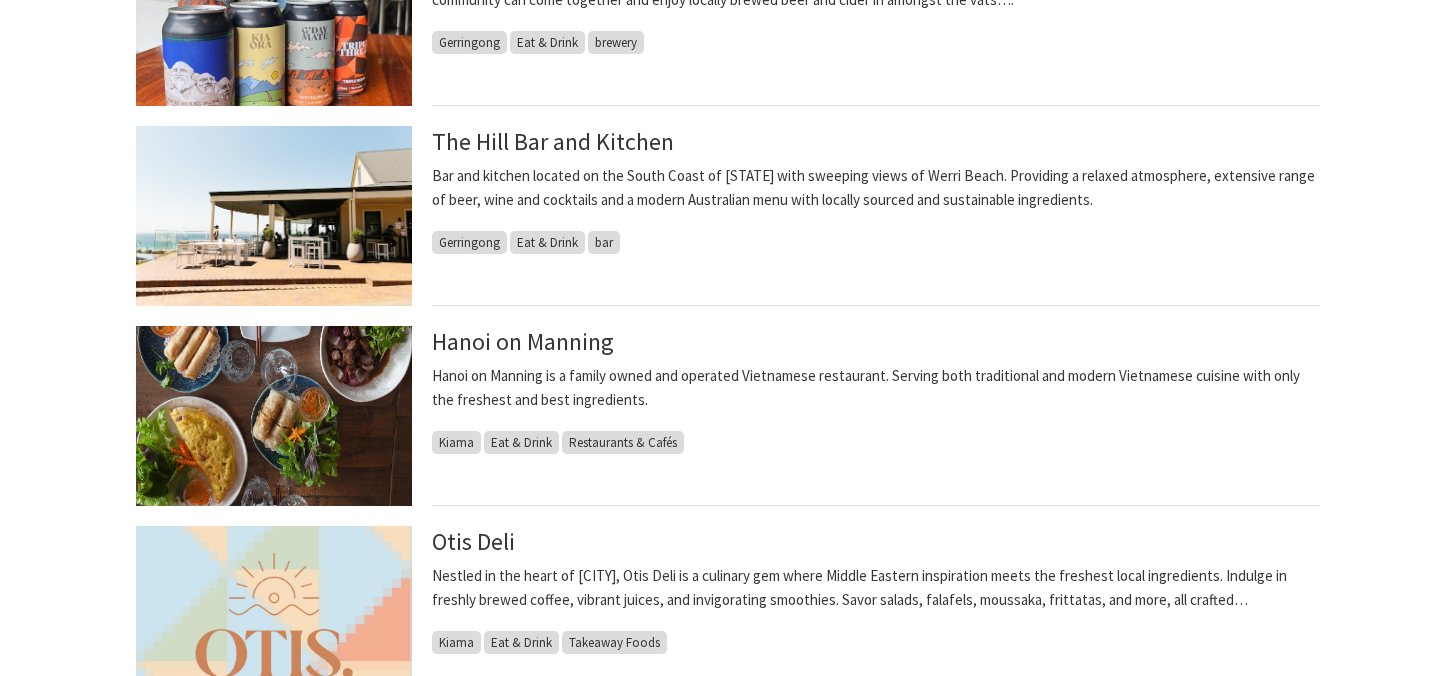 scroll, scrollTop: 1599, scrollLeft: 0, axis: vertical 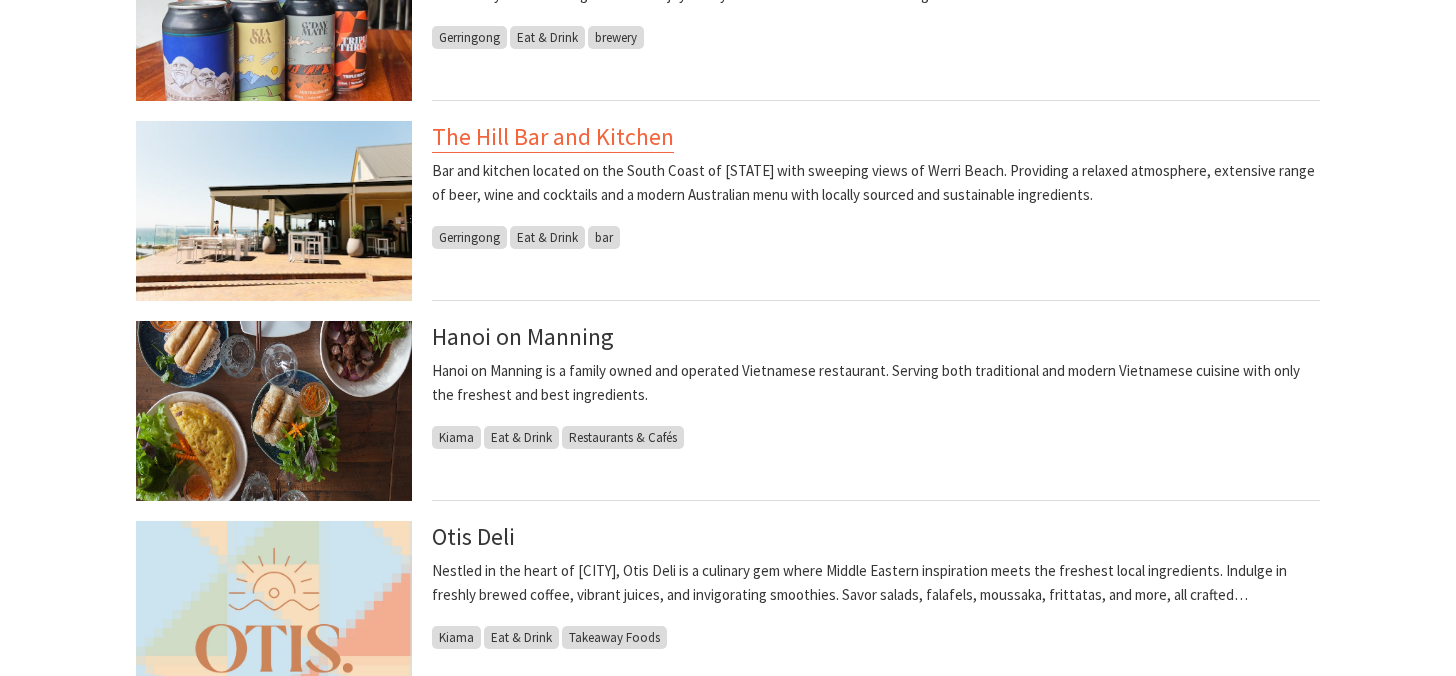 click on "The Hill Bar and Kitchen" at bounding box center [553, 137] 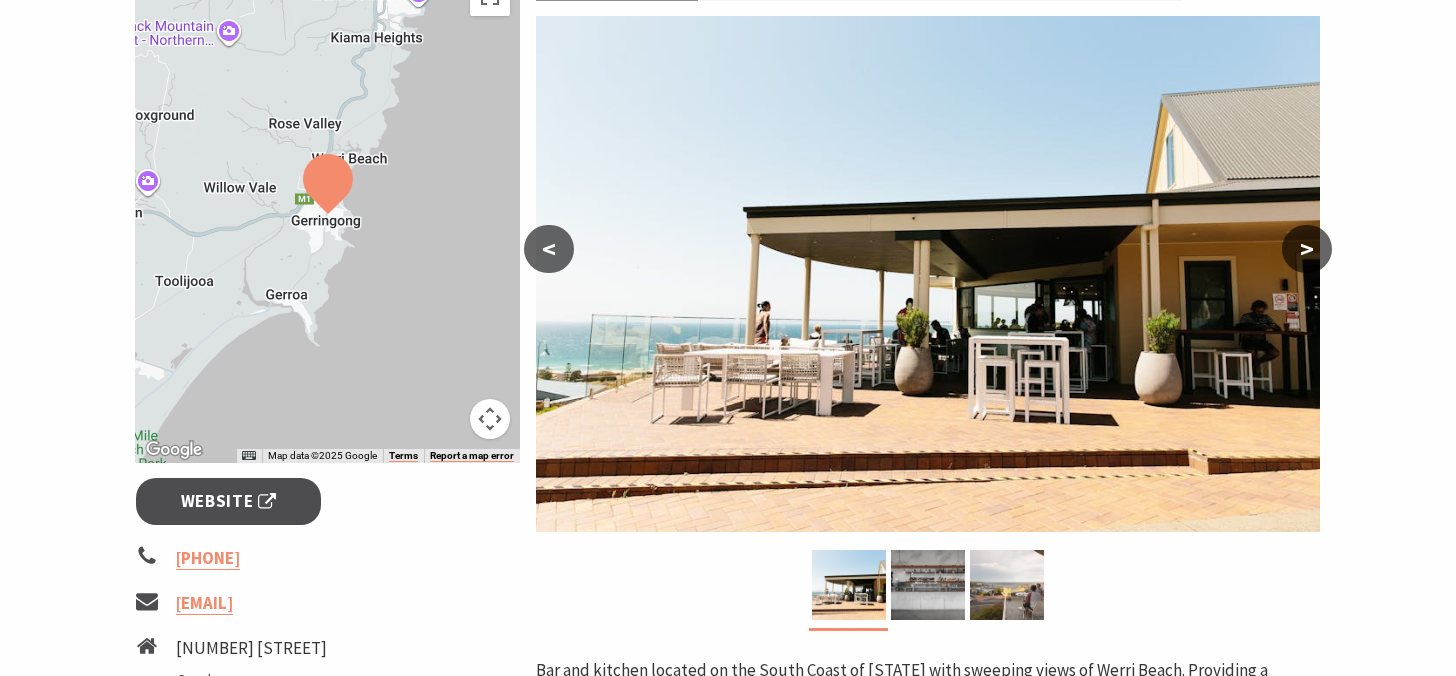 scroll, scrollTop: 359, scrollLeft: 0, axis: vertical 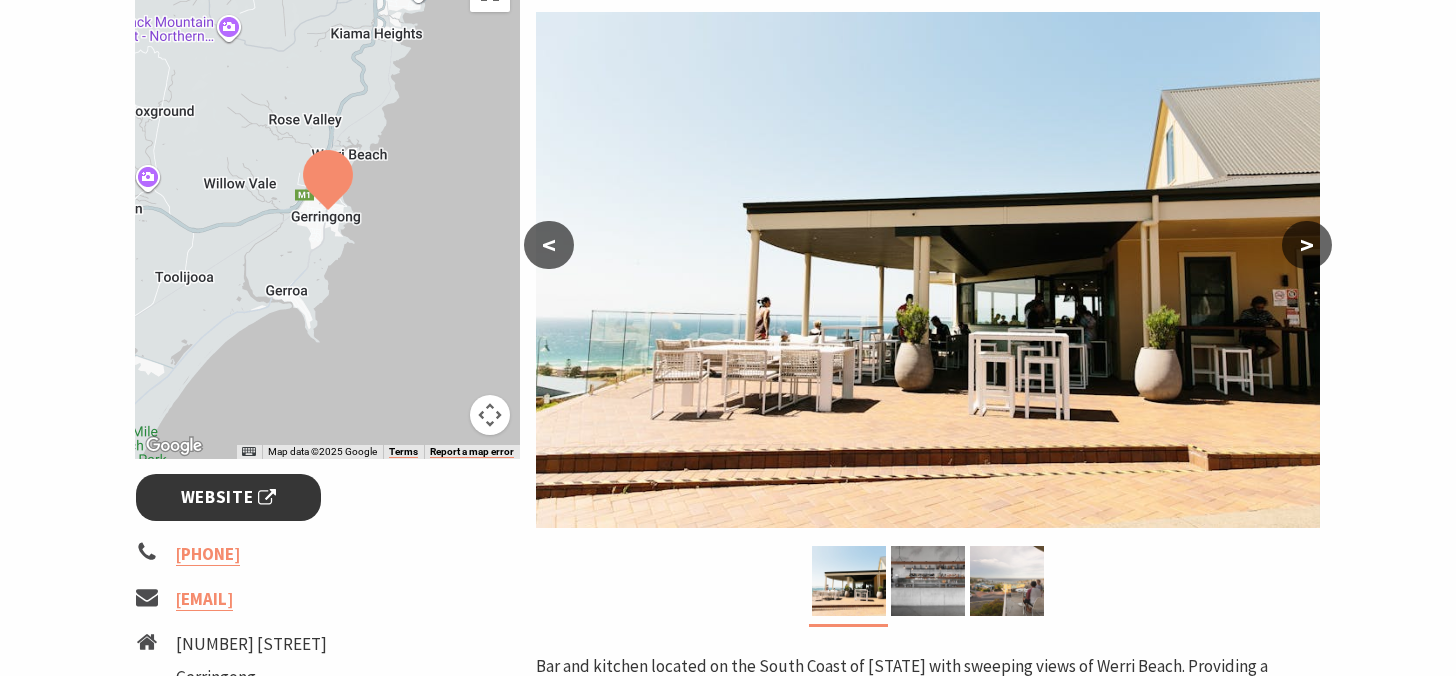 click on "Website" at bounding box center [228, 497] 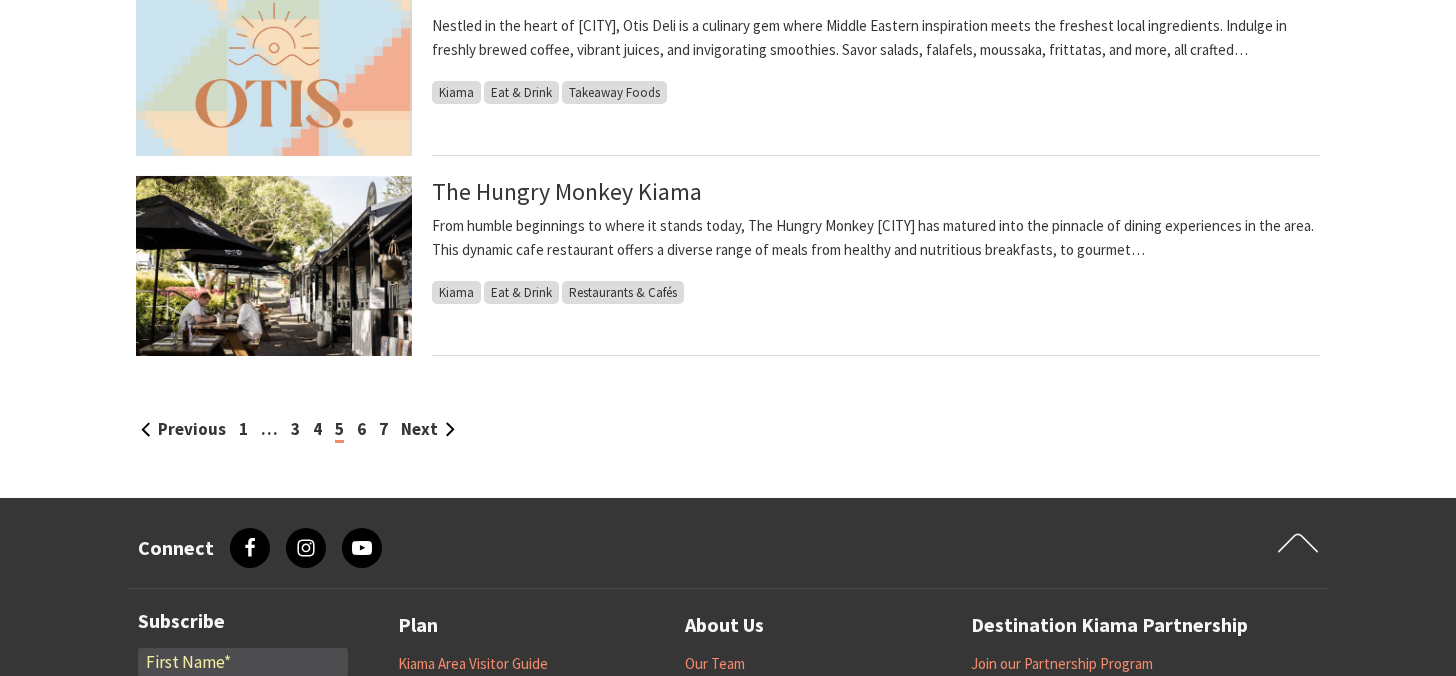 scroll, scrollTop: 2158, scrollLeft: 0, axis: vertical 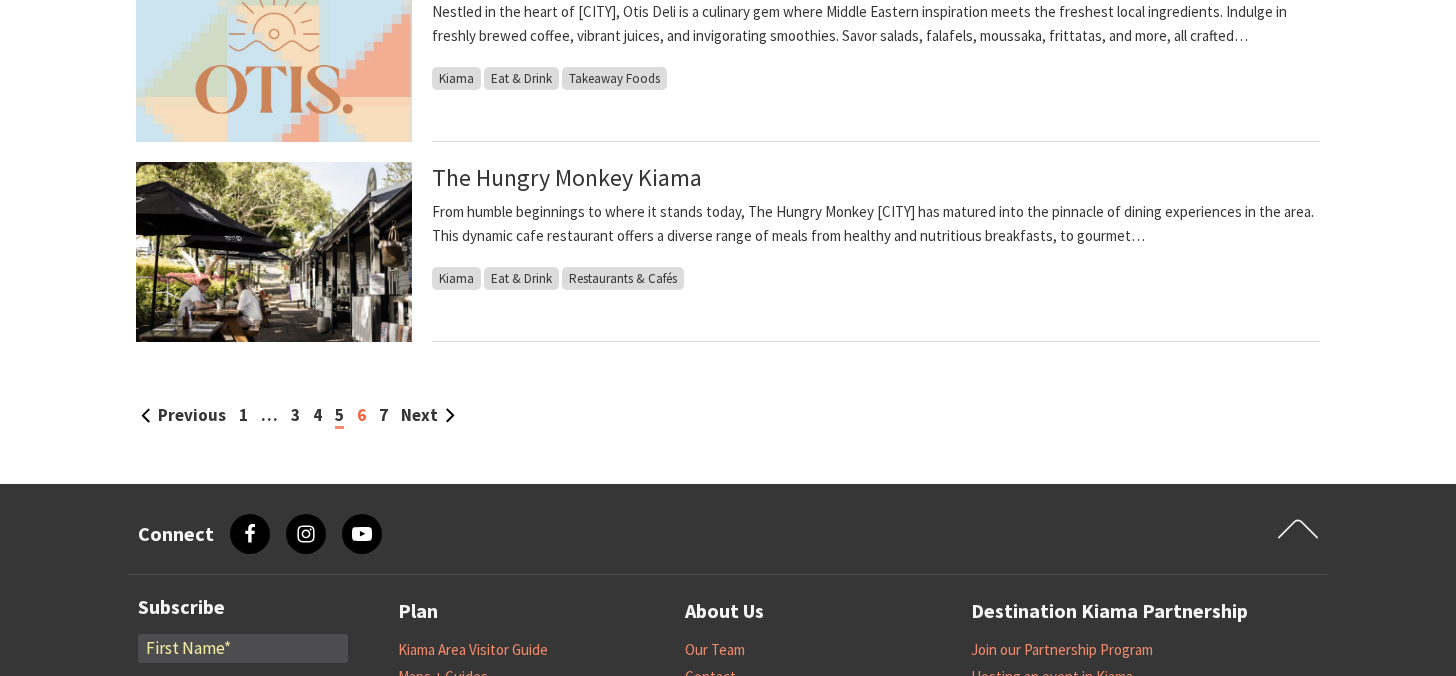 click on "6" at bounding box center (361, 415) 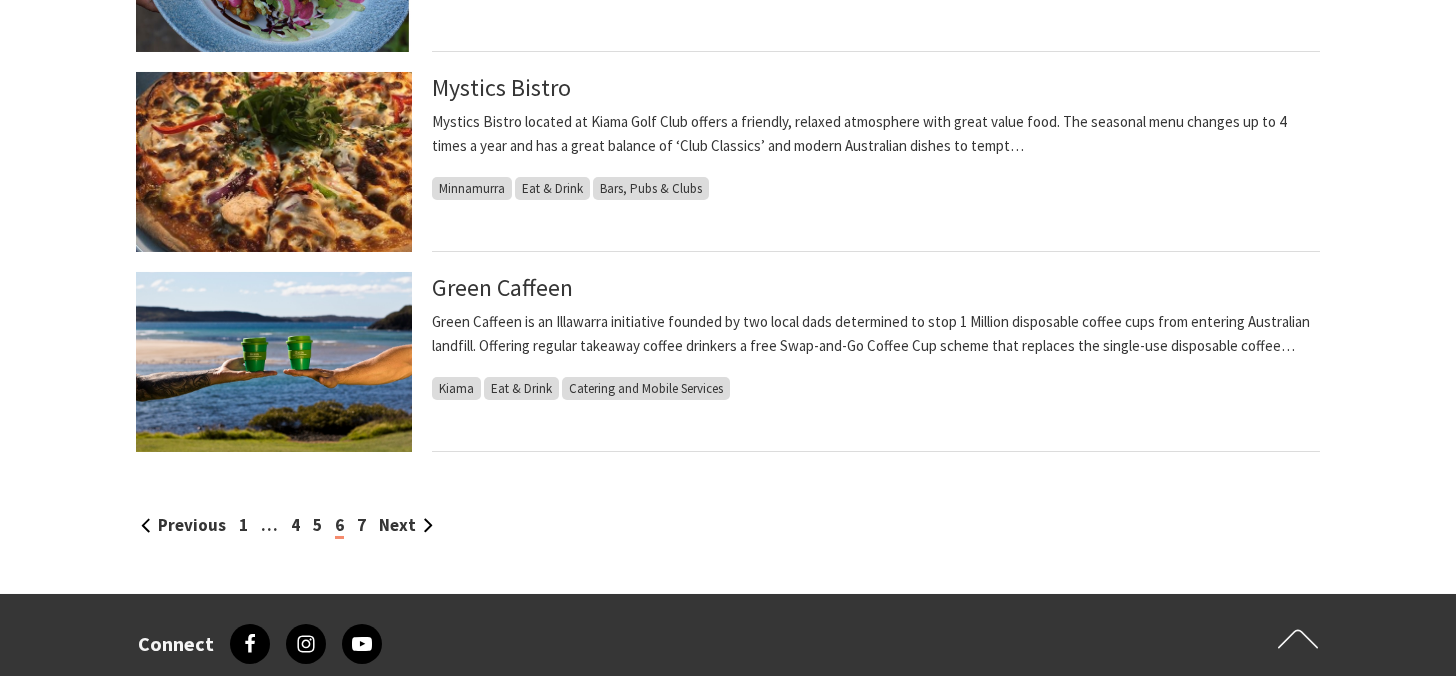 scroll, scrollTop: 2198, scrollLeft: 0, axis: vertical 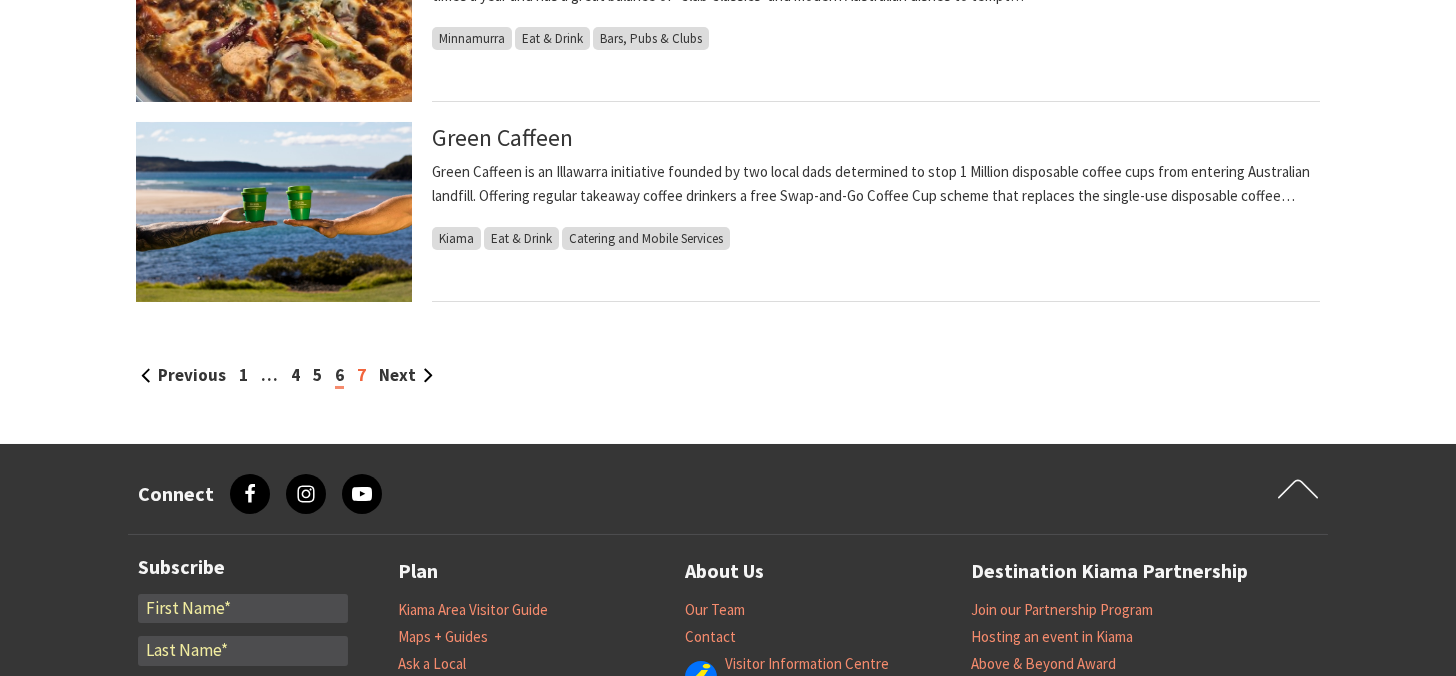 click on "7" at bounding box center [361, 375] 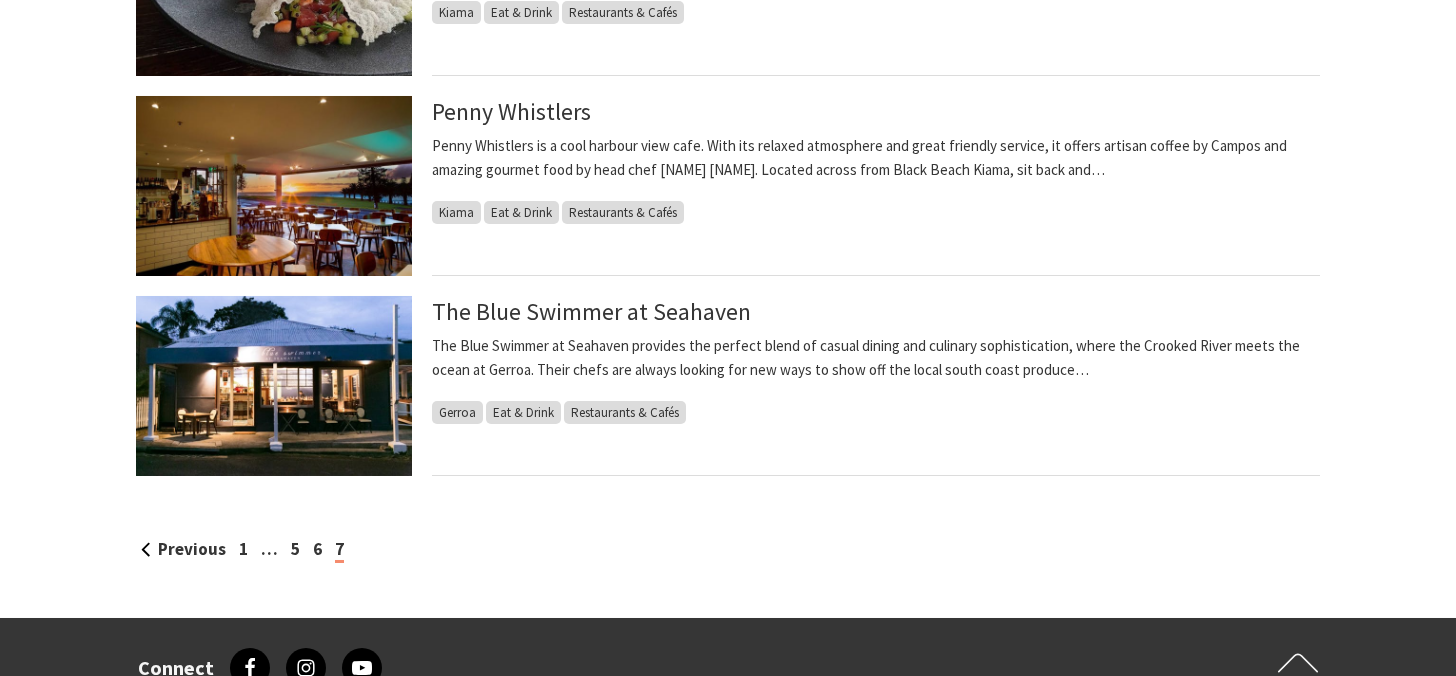 scroll, scrollTop: 1279, scrollLeft: 0, axis: vertical 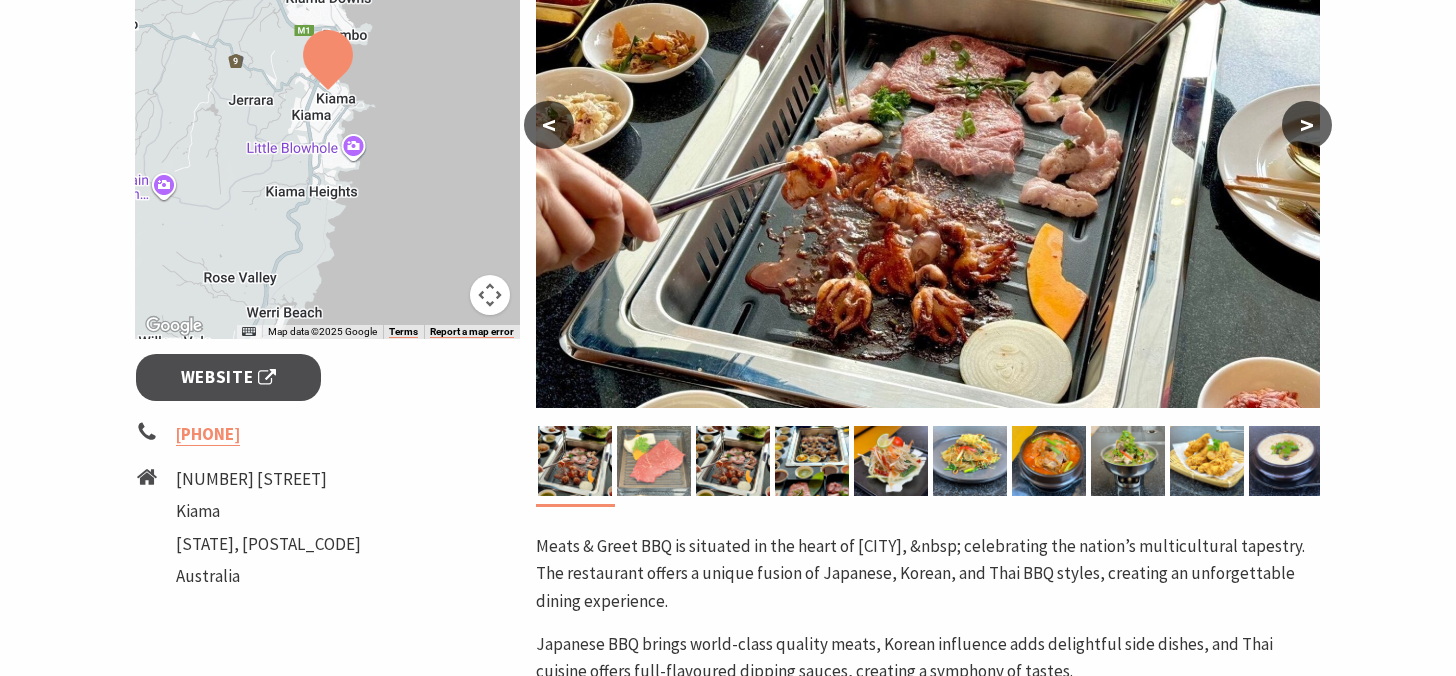click at bounding box center (654, 461) 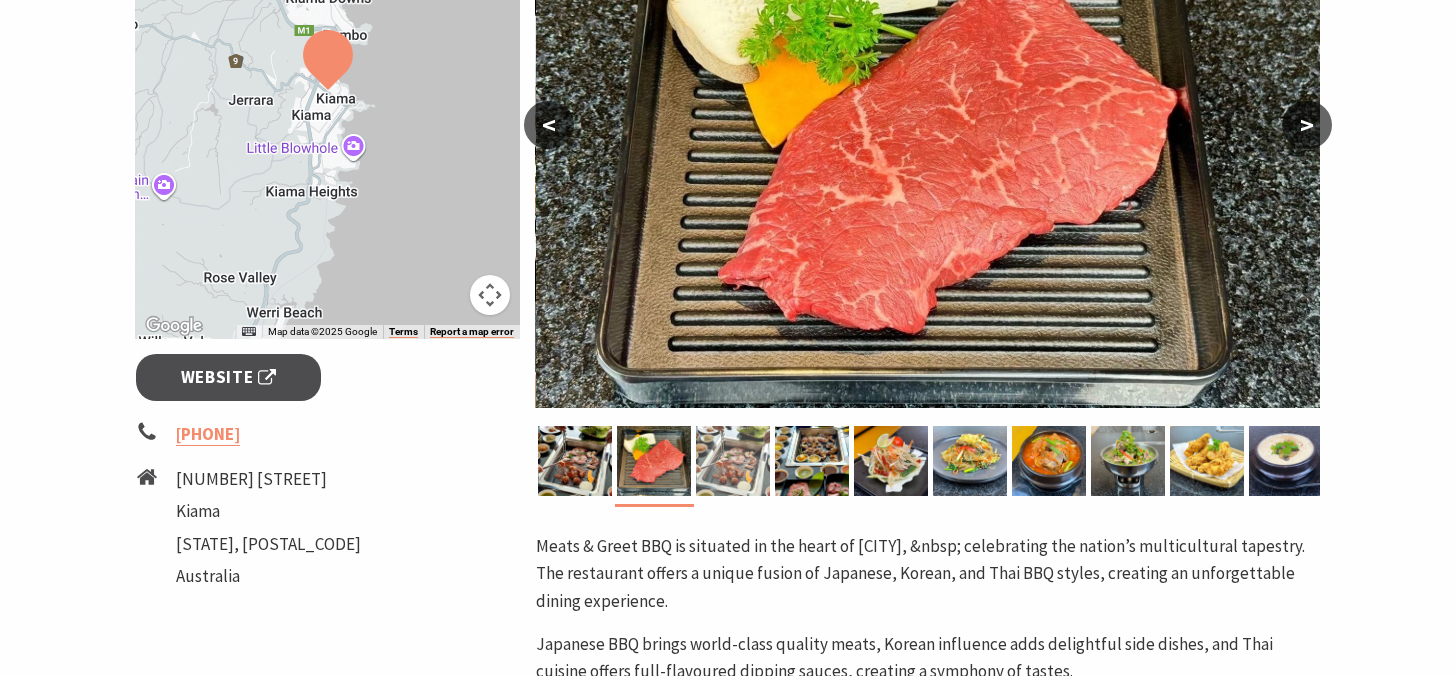 click at bounding box center (733, 461) 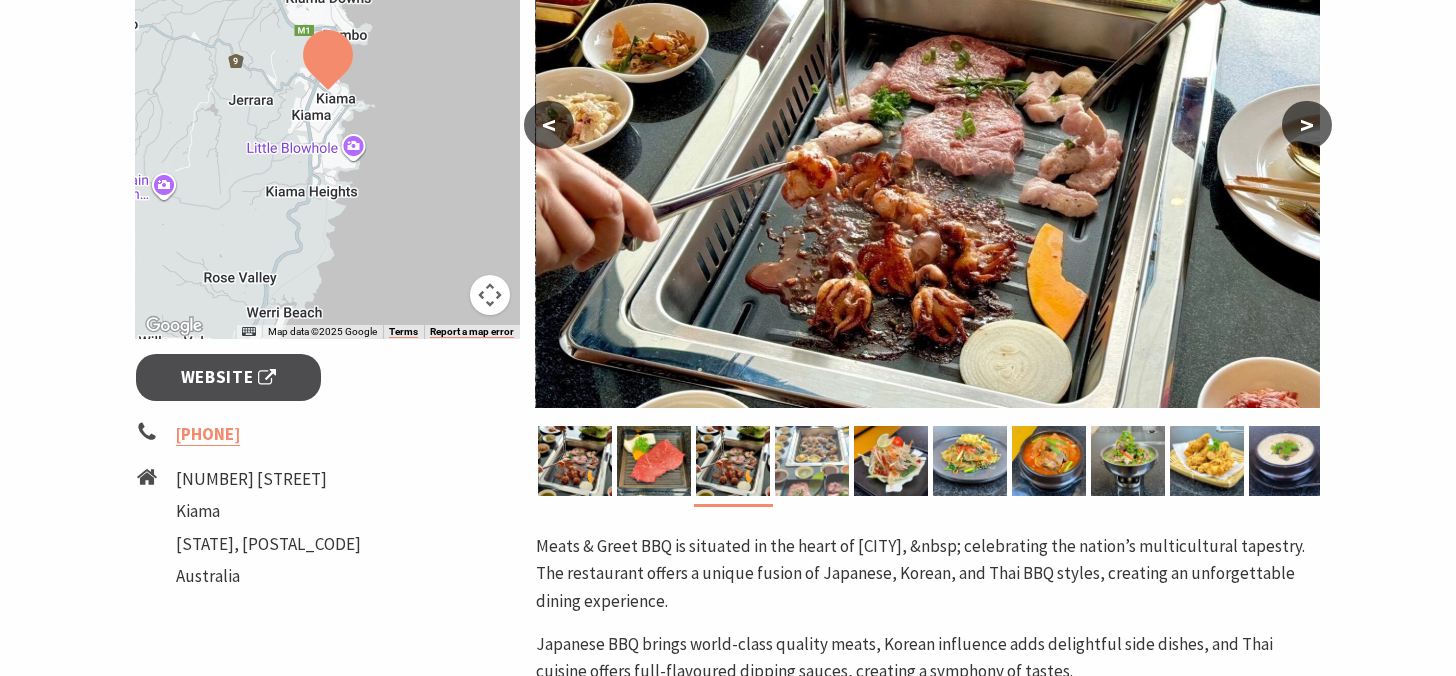 click at bounding box center (812, 461) 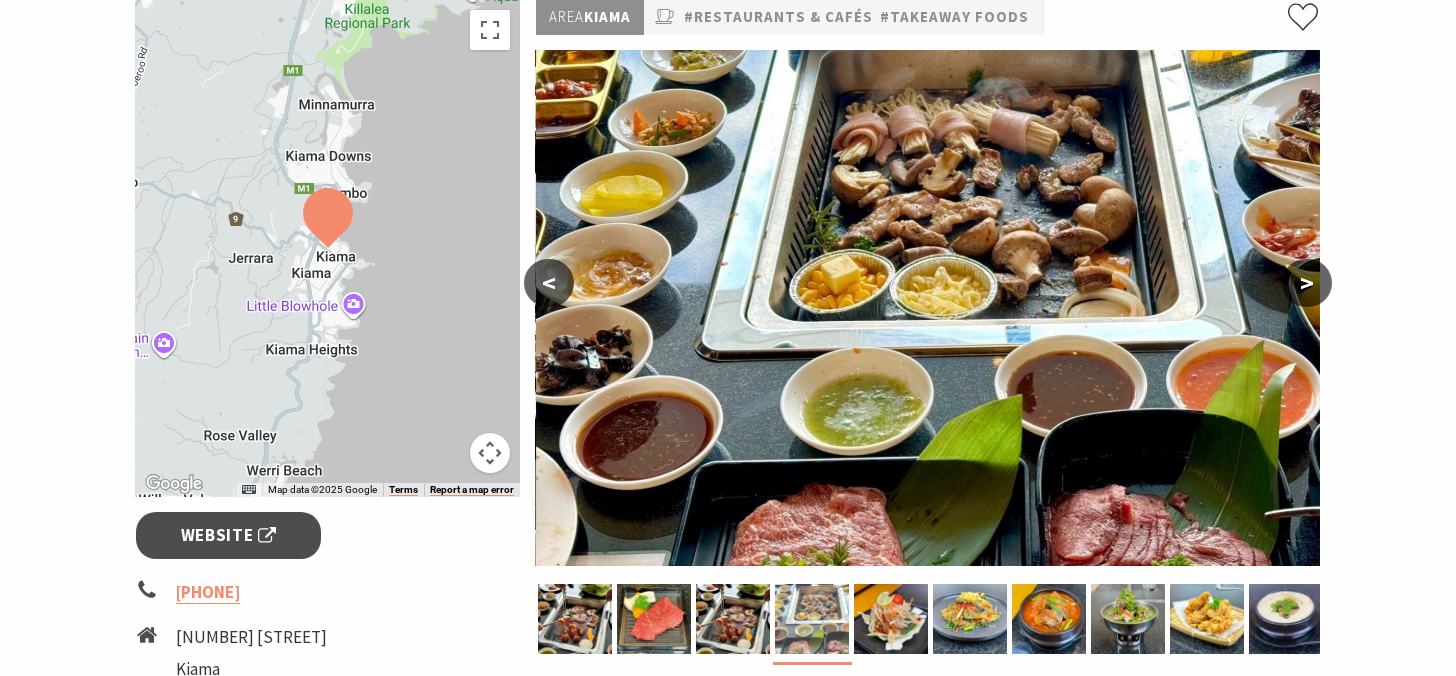 scroll, scrollTop: 319, scrollLeft: 0, axis: vertical 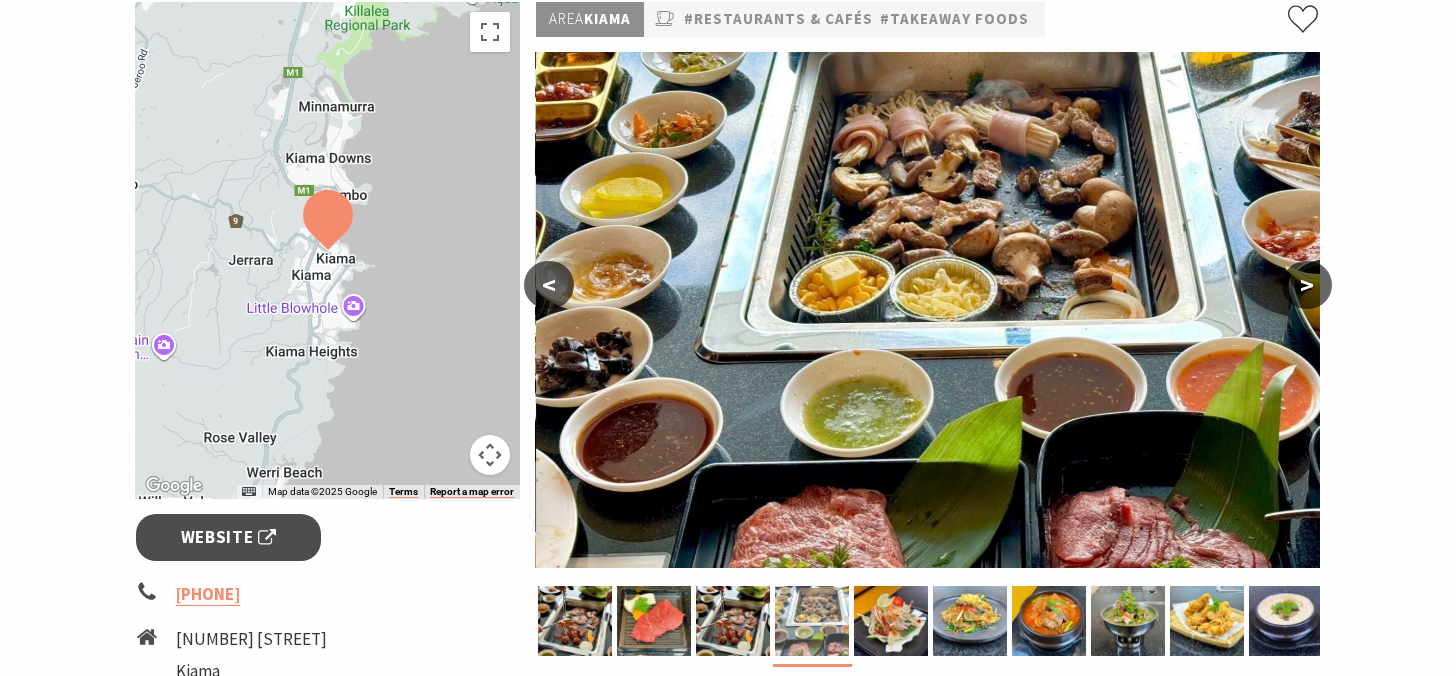 click at bounding box center [812, 621] 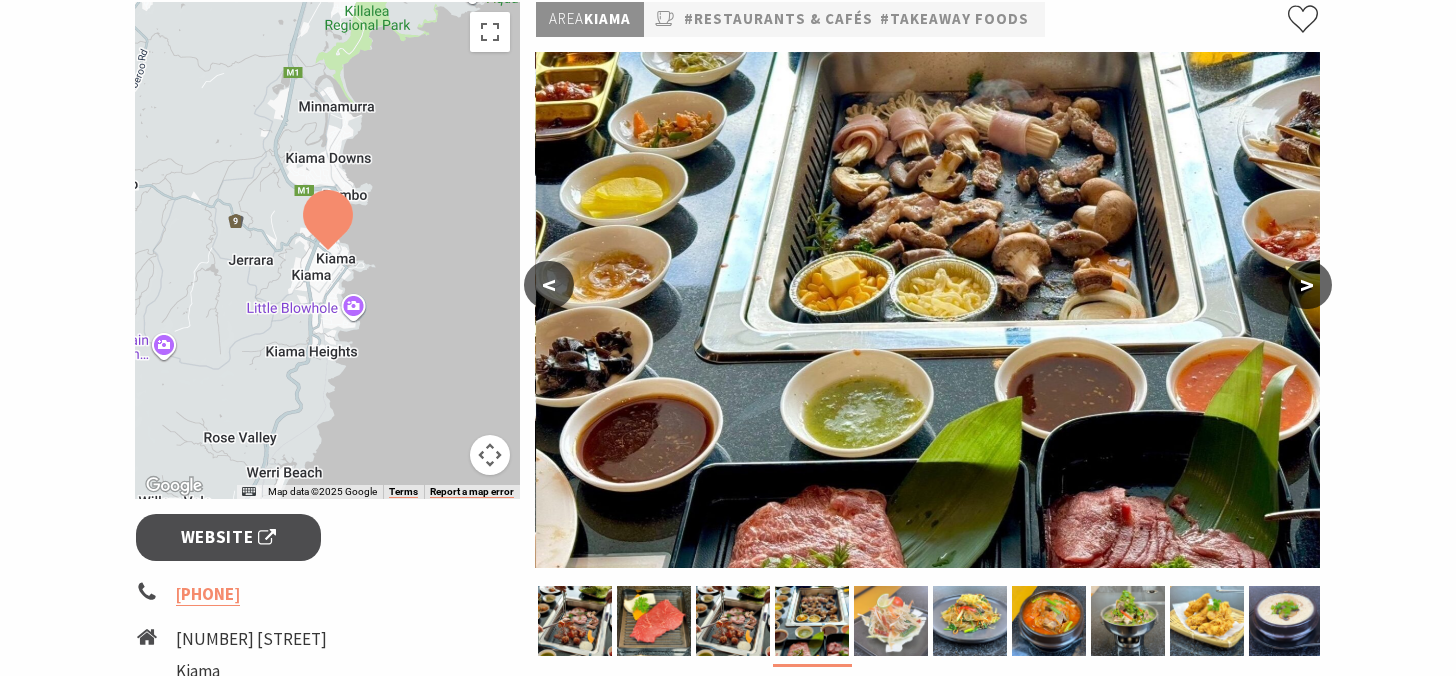click at bounding box center [891, 621] 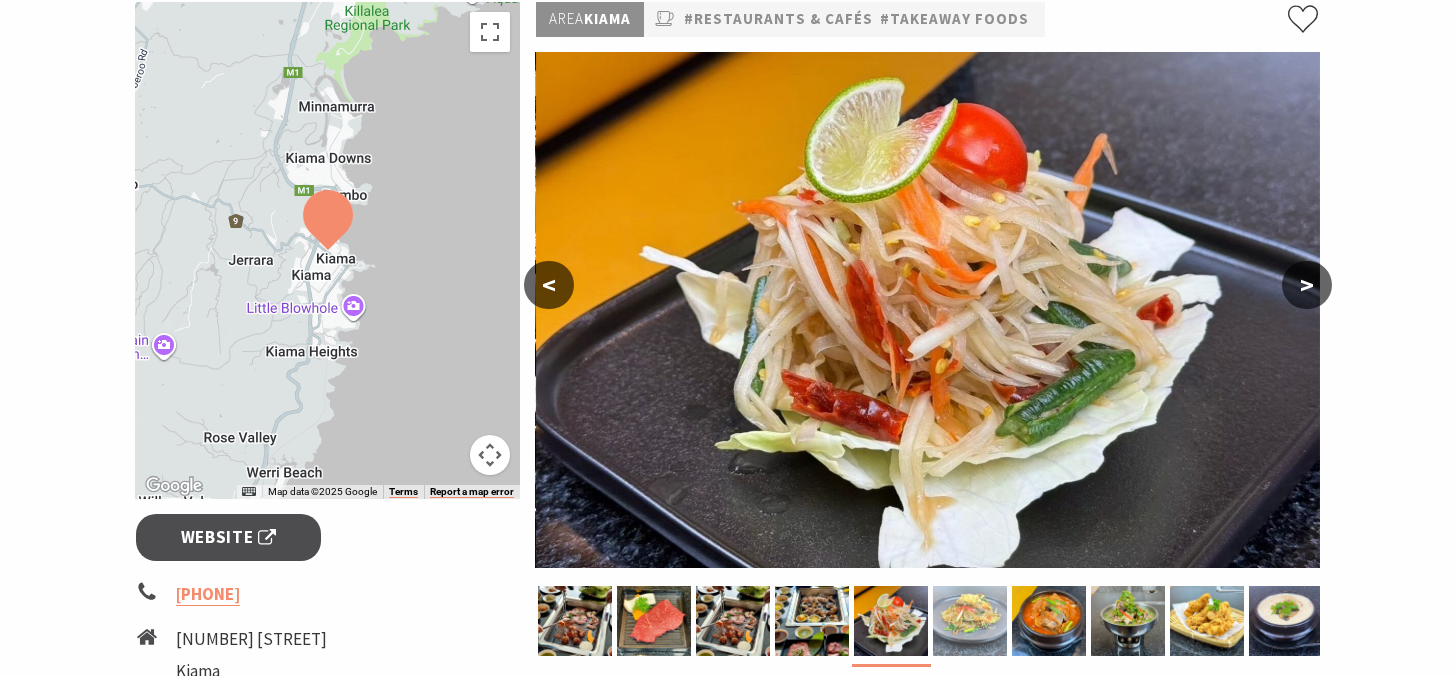 click at bounding box center [970, 621] 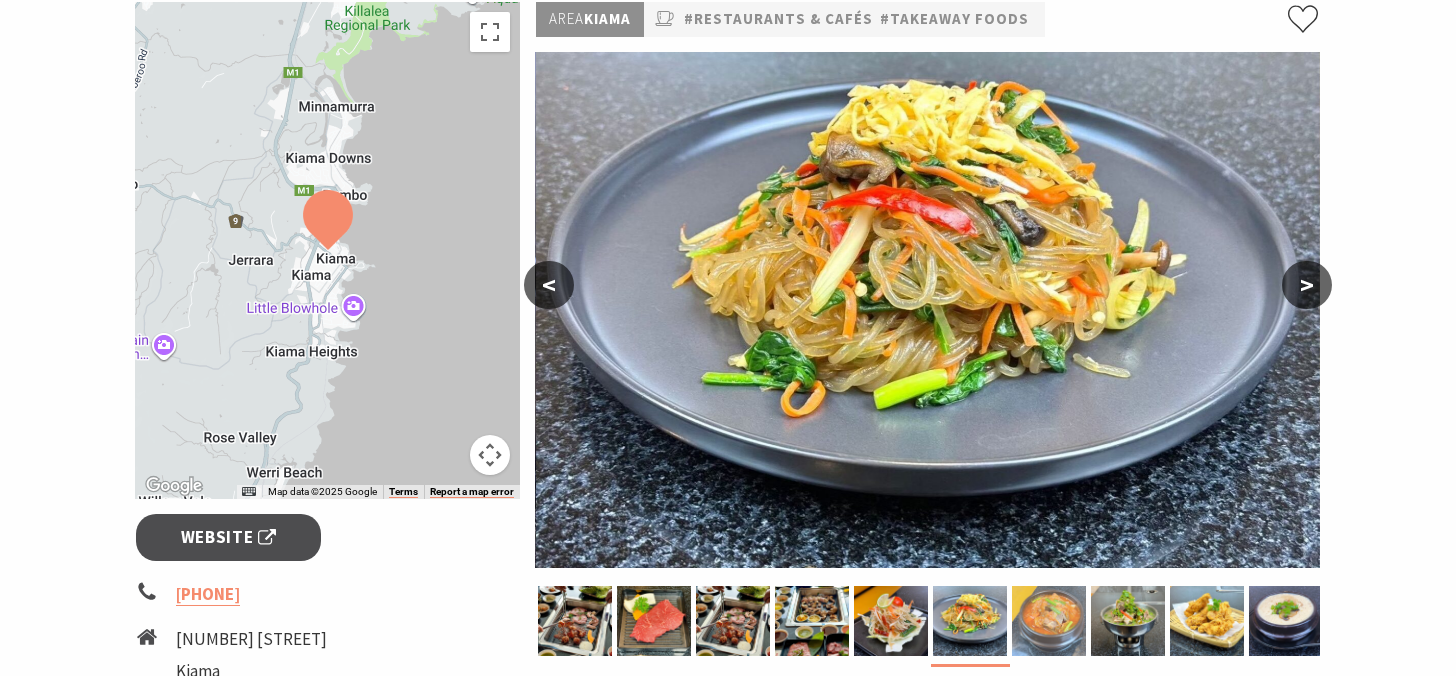 click at bounding box center (1049, 621) 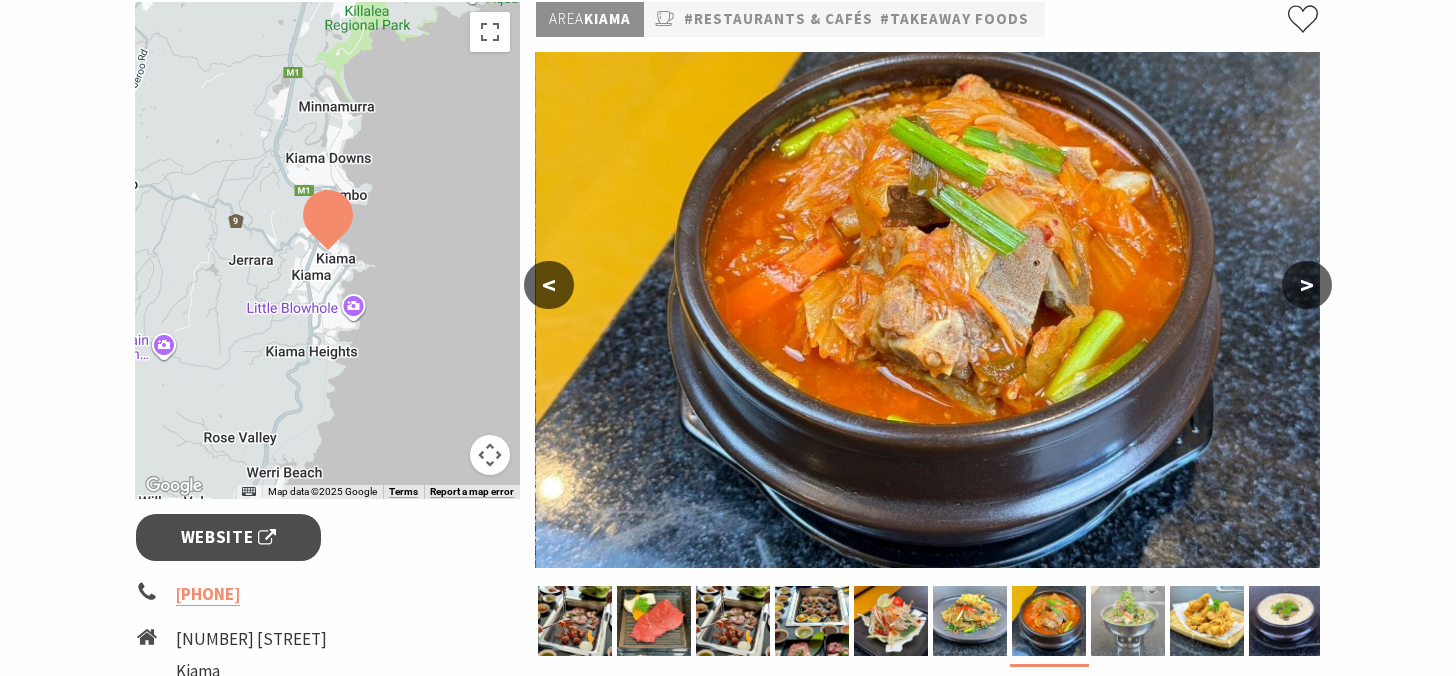 click at bounding box center [1128, 621] 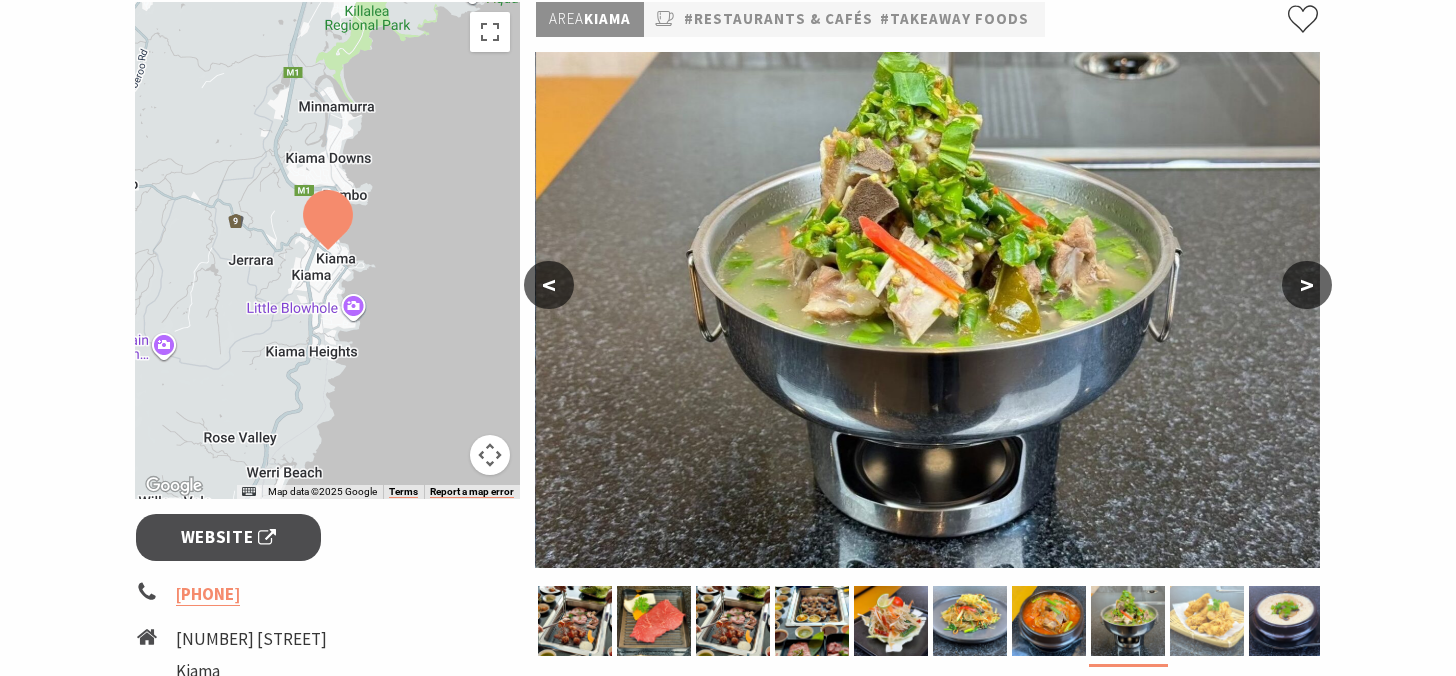 click at bounding box center (1207, 621) 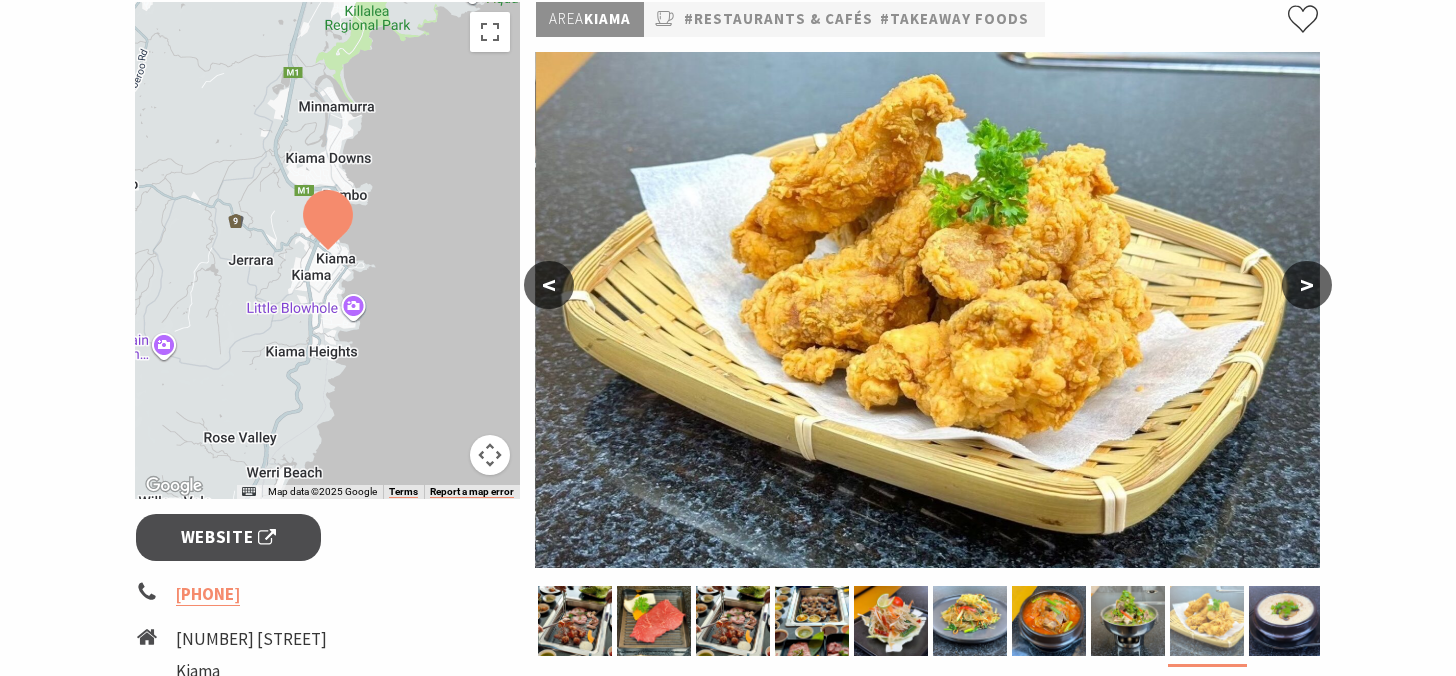click at bounding box center (1207, 621) 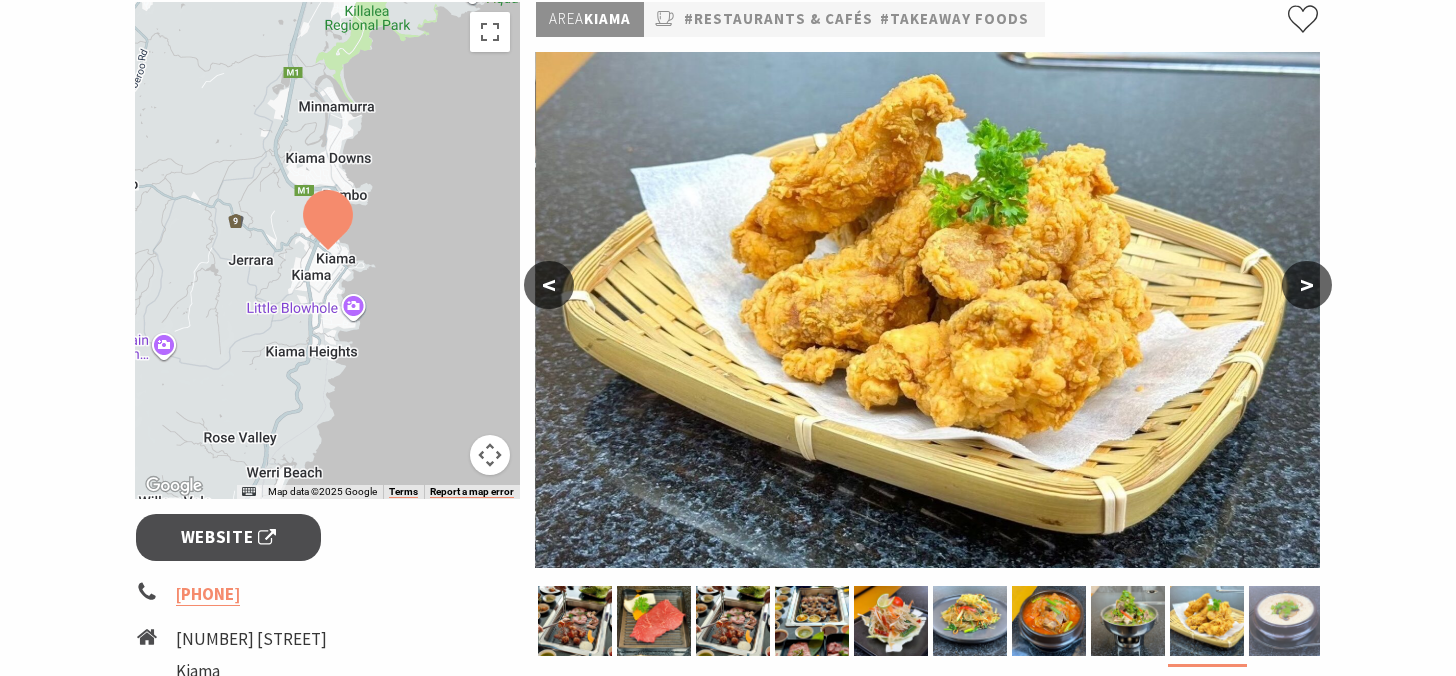click at bounding box center (1286, 621) 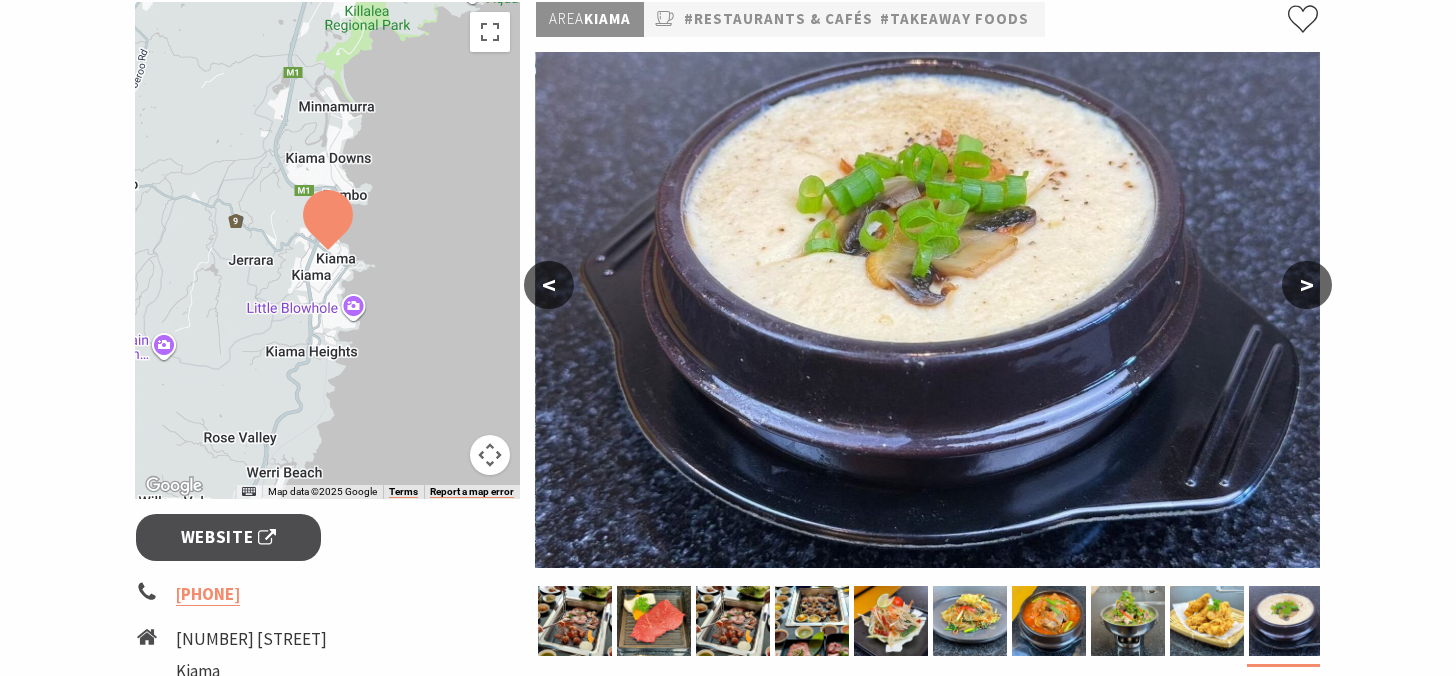 click on ">" at bounding box center [1307, 285] 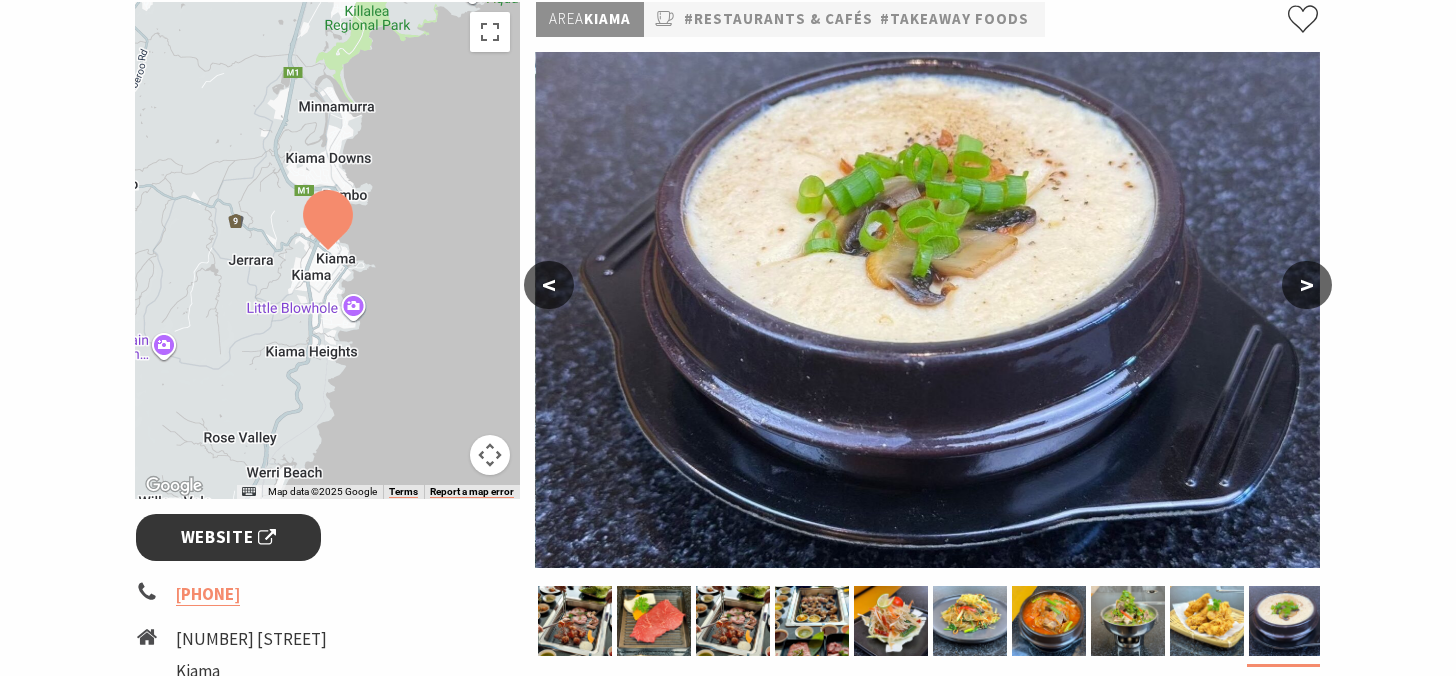 click on "Website" at bounding box center [228, 537] 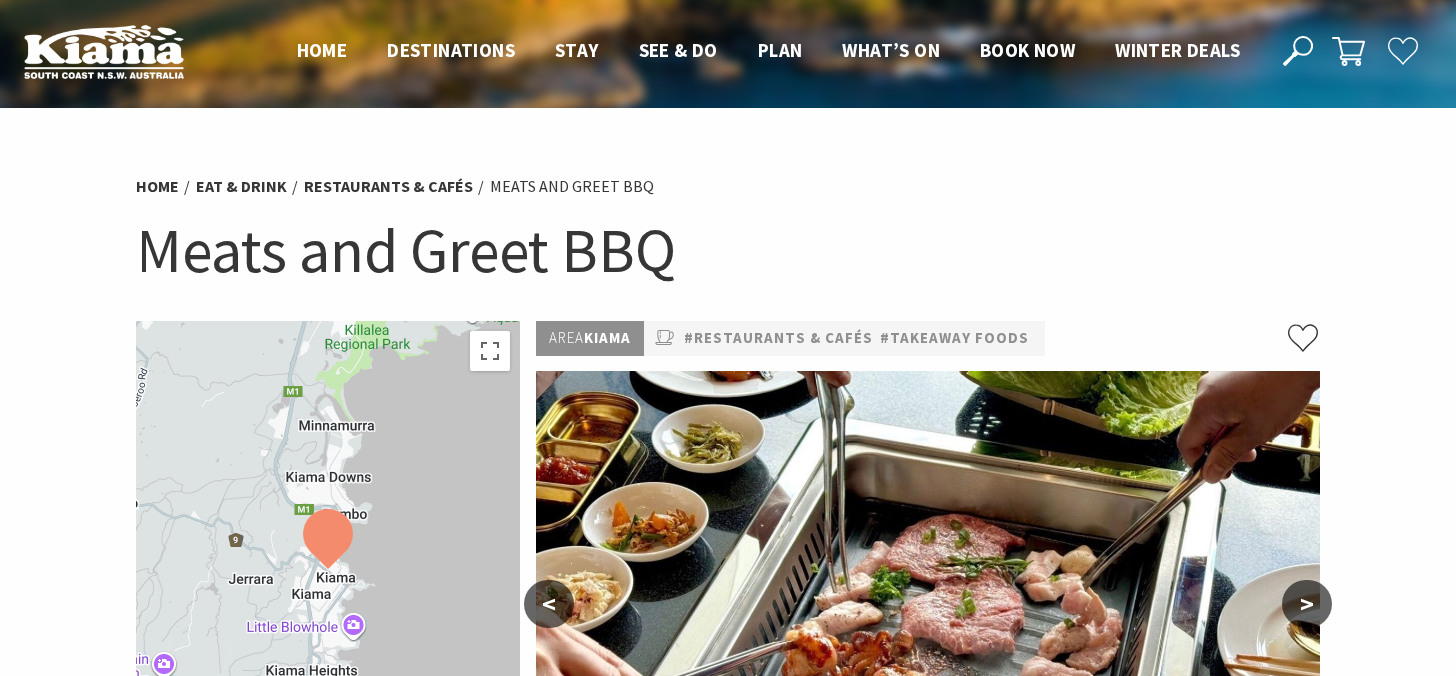 scroll, scrollTop: 319, scrollLeft: 0, axis: vertical 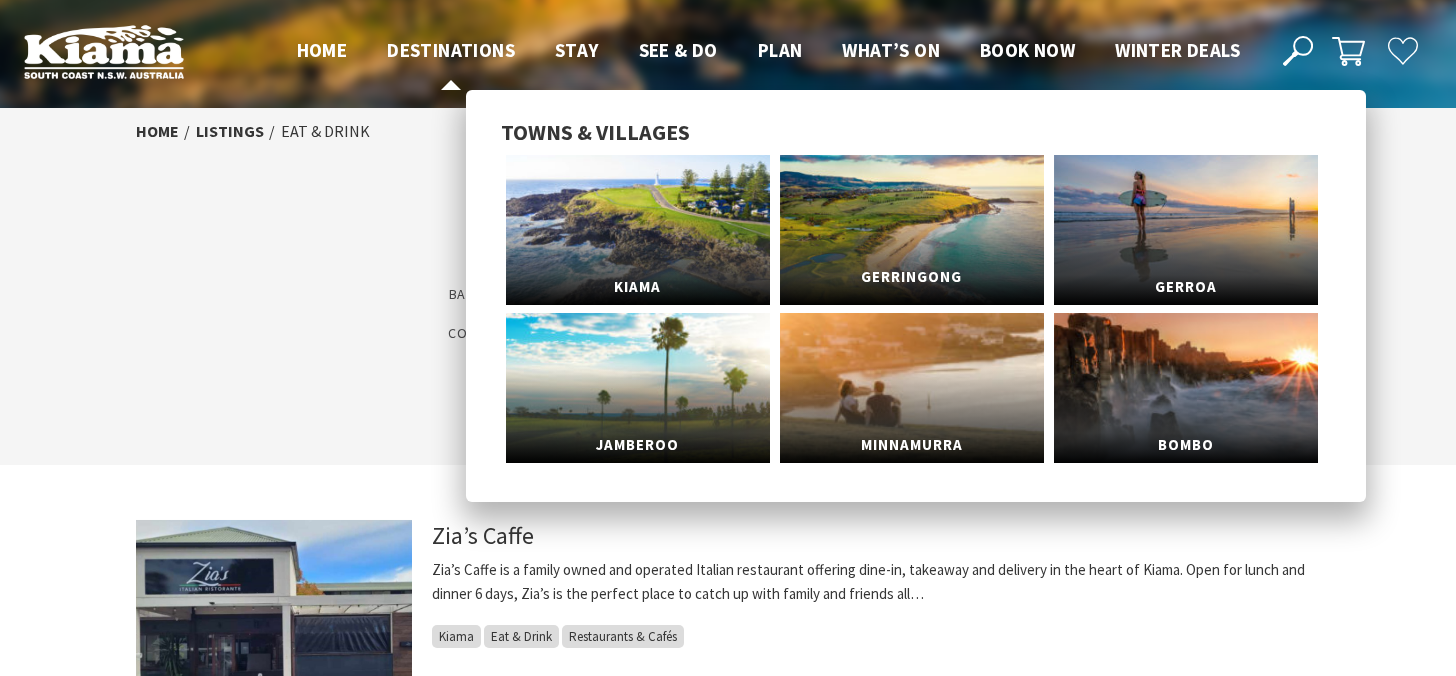 click on "Gerringong" at bounding box center [912, 230] 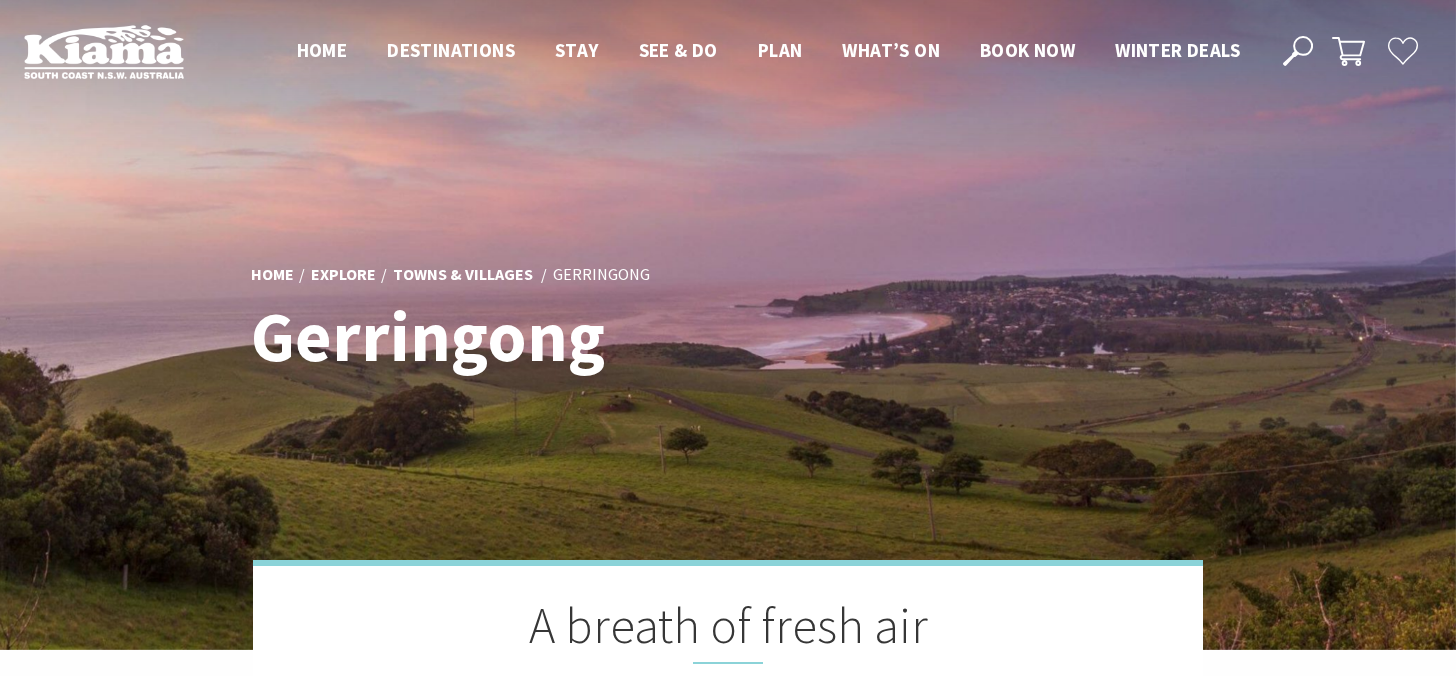 scroll, scrollTop: 0, scrollLeft: 0, axis: both 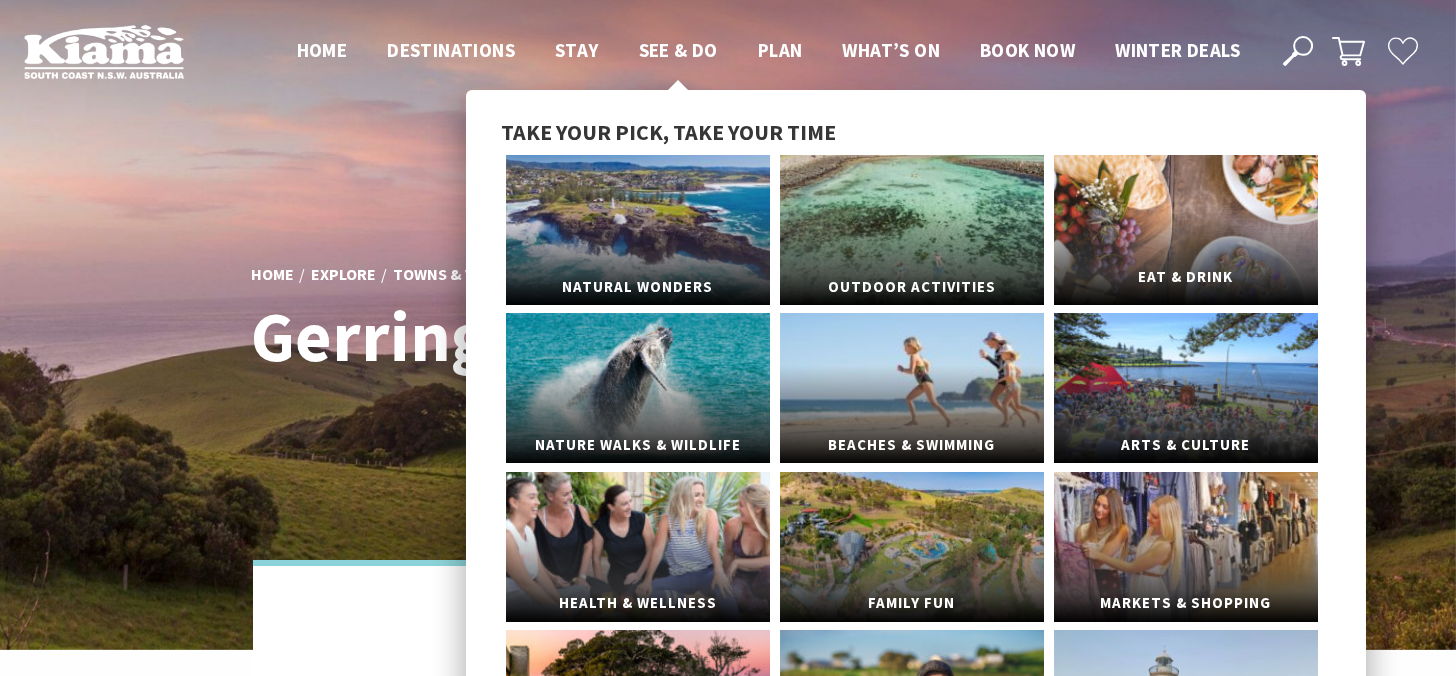 click on "Eat & Drink" at bounding box center (1186, 230) 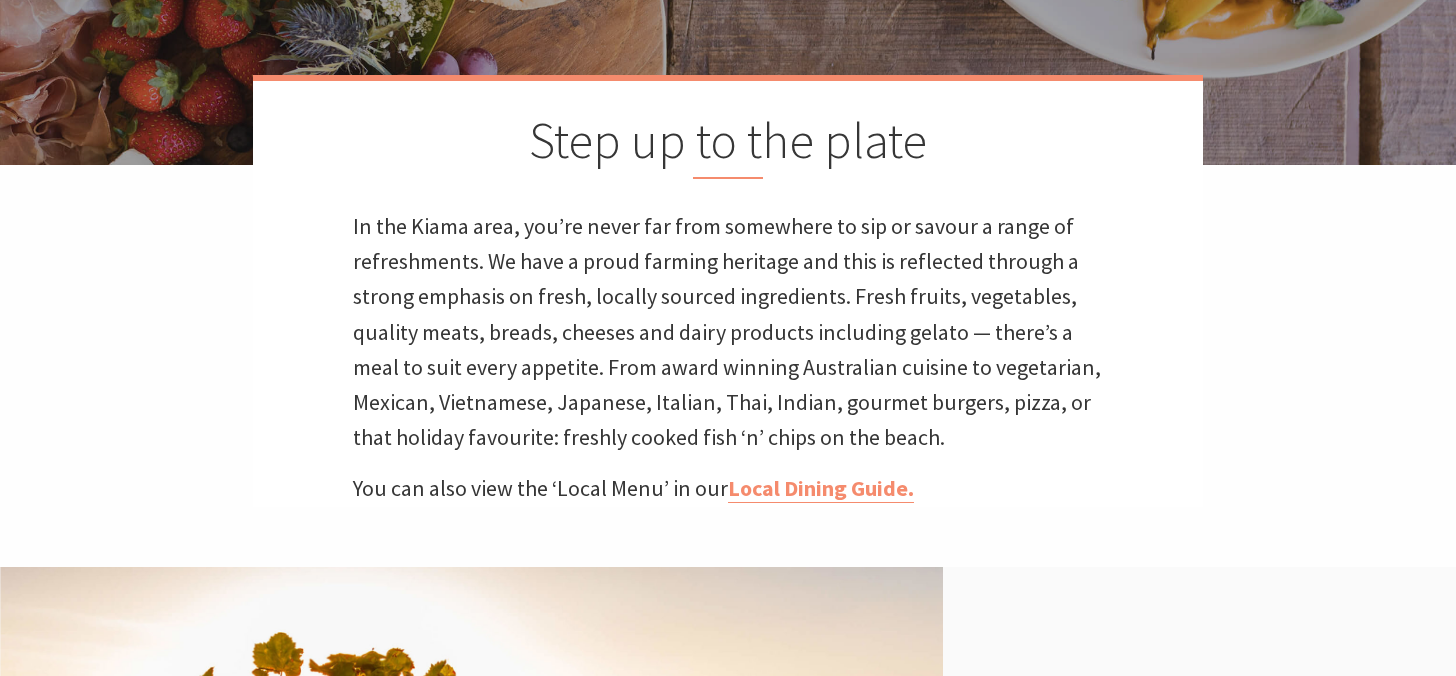 scroll, scrollTop: 479, scrollLeft: 0, axis: vertical 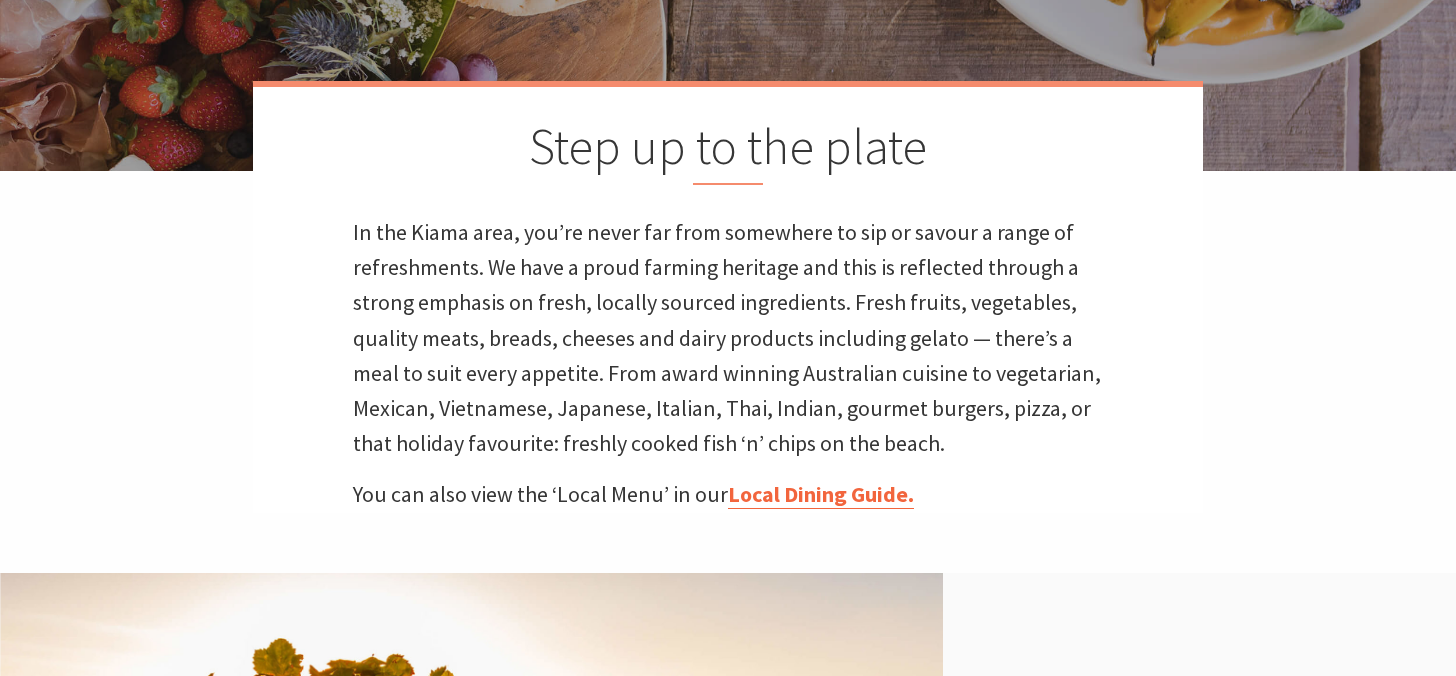click on "Local Dining Guide." at bounding box center [821, 494] 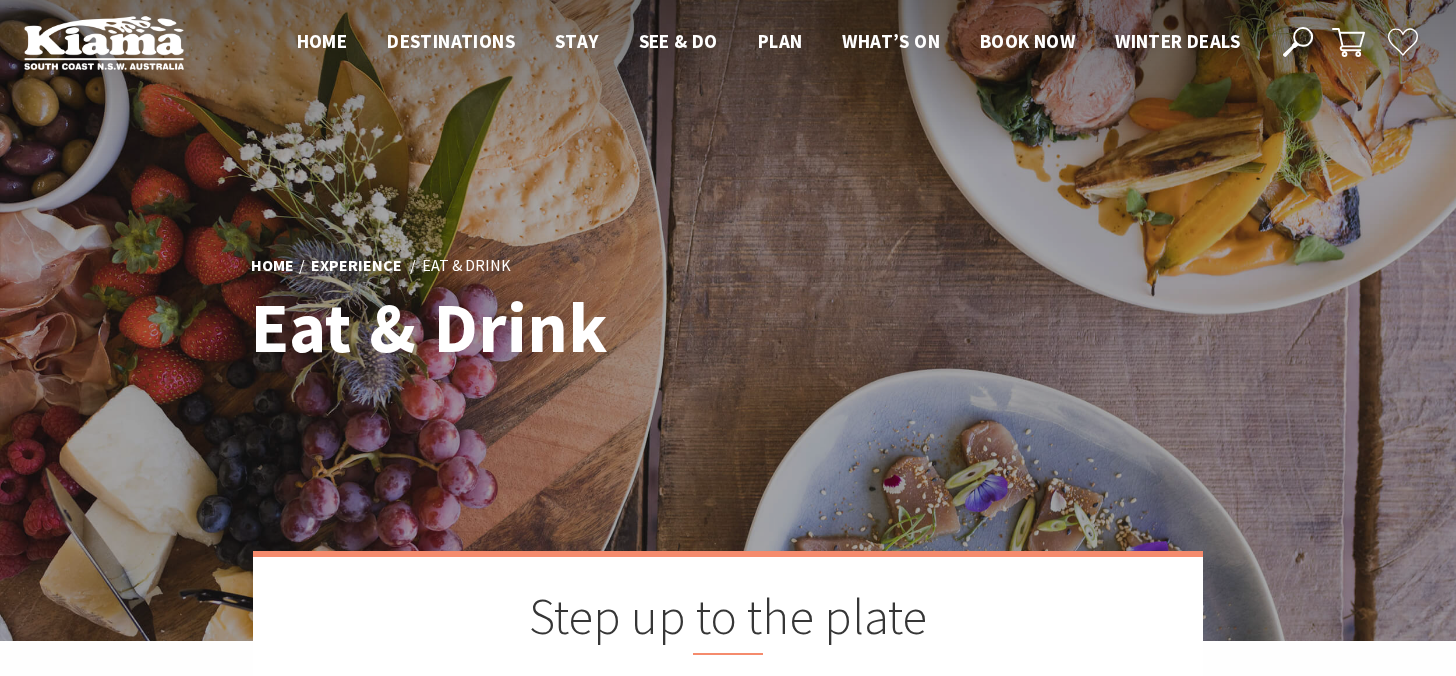 scroll, scrollTop: 0, scrollLeft: 0, axis: both 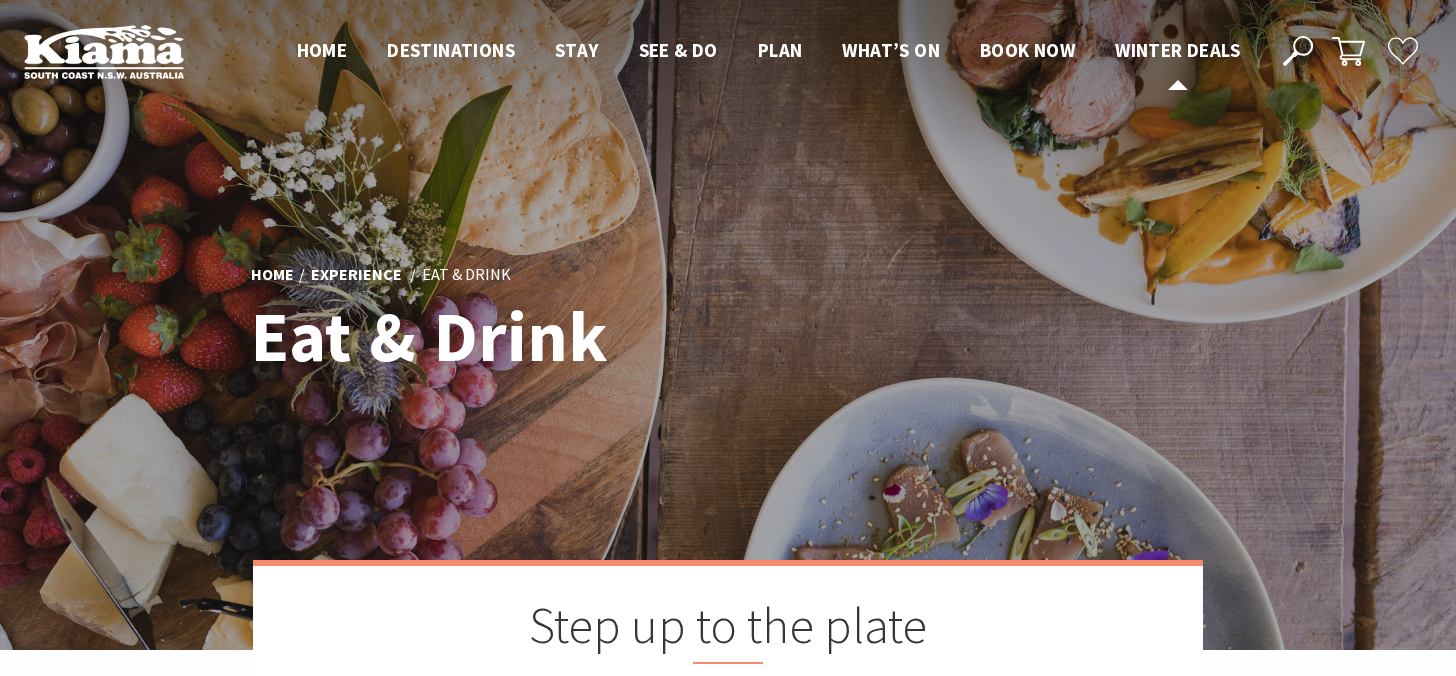 click on "Winter Deals" at bounding box center [1177, 50] 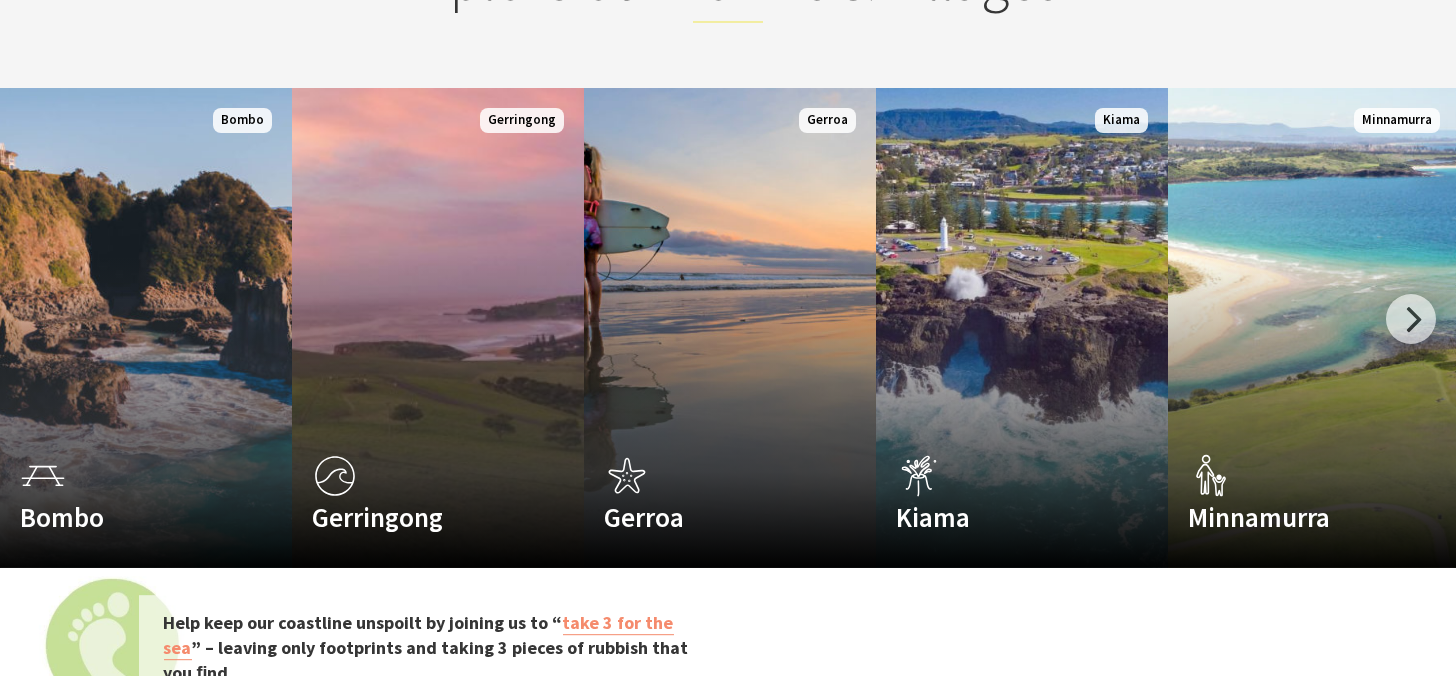scroll, scrollTop: 2598, scrollLeft: 0, axis: vertical 